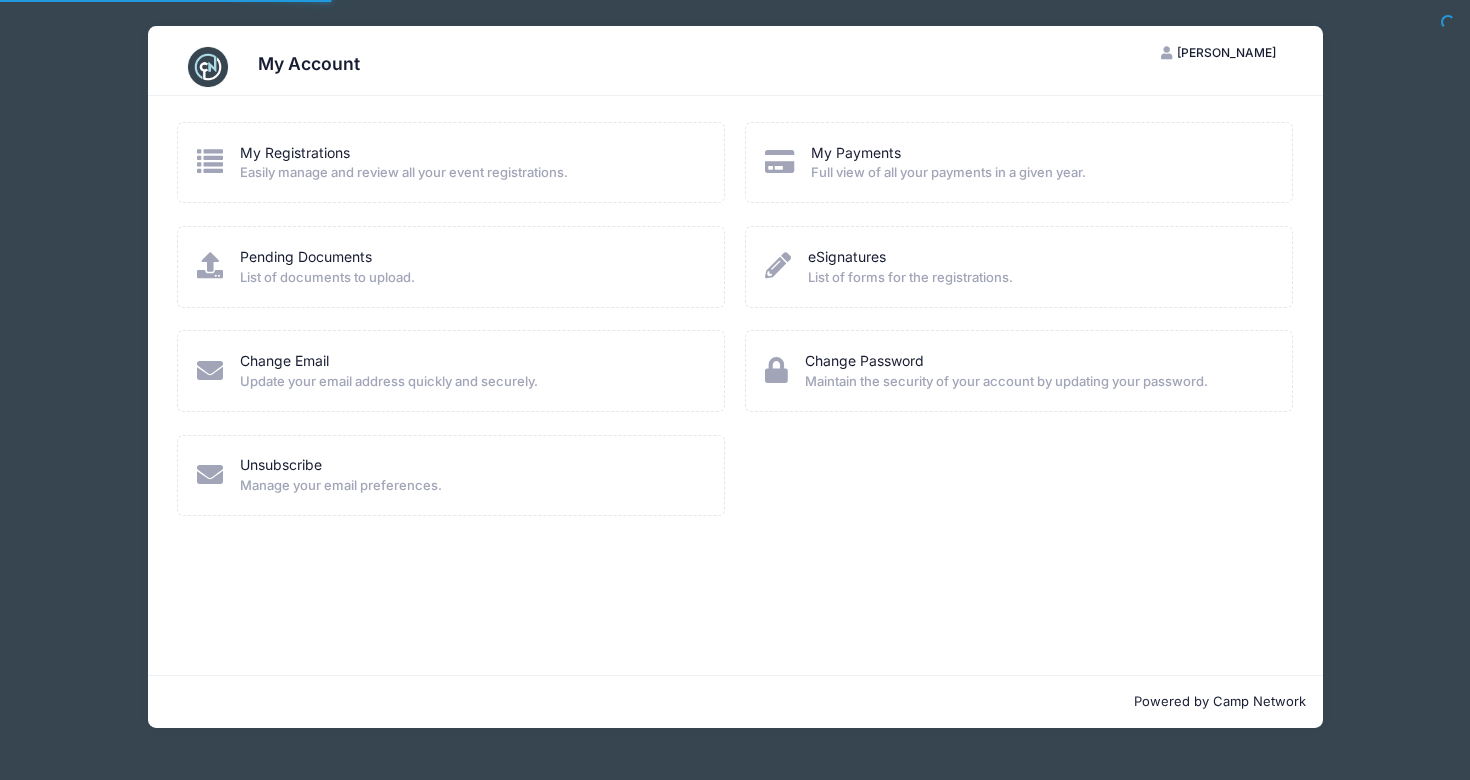 scroll, scrollTop: 0, scrollLeft: 0, axis: both 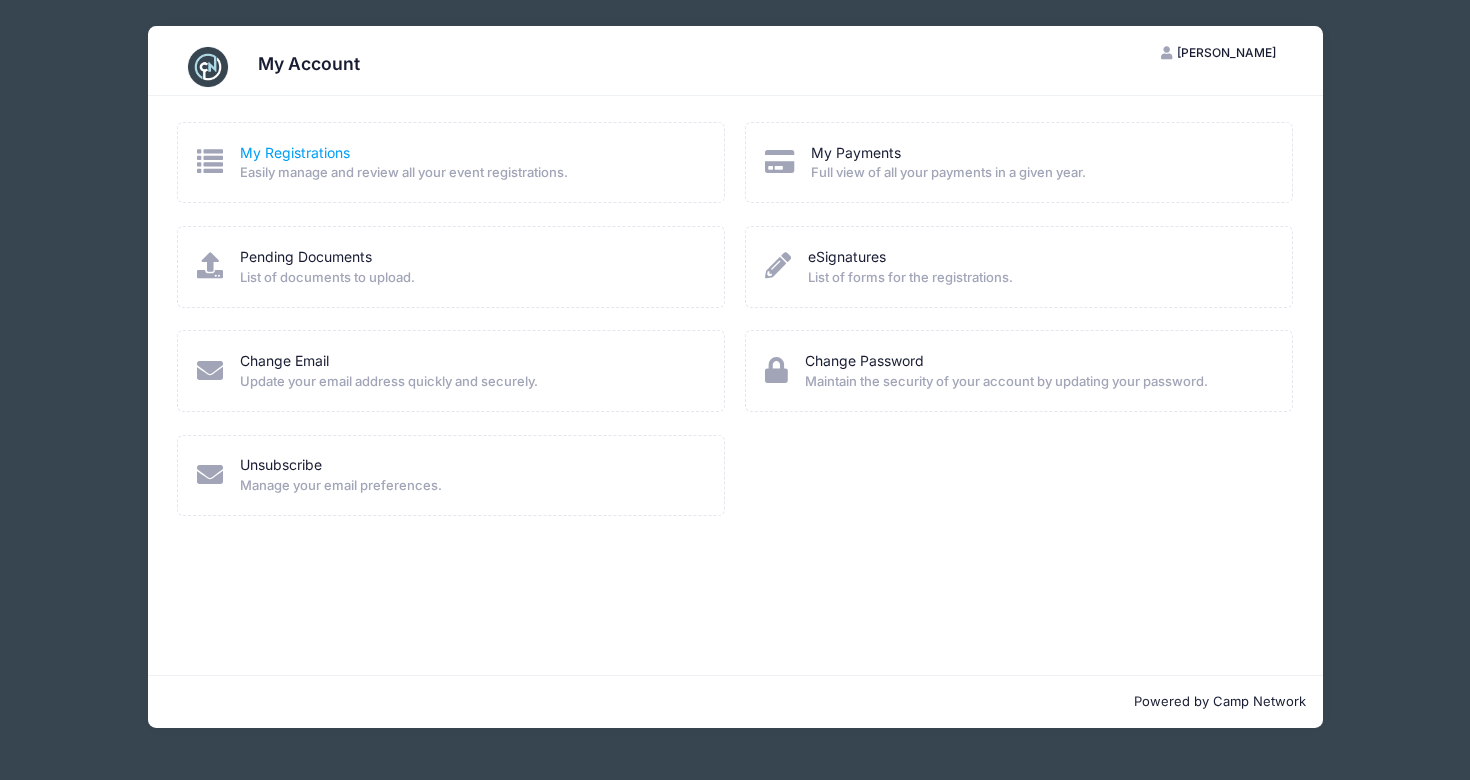 click on "My Registrations" at bounding box center (295, 152) 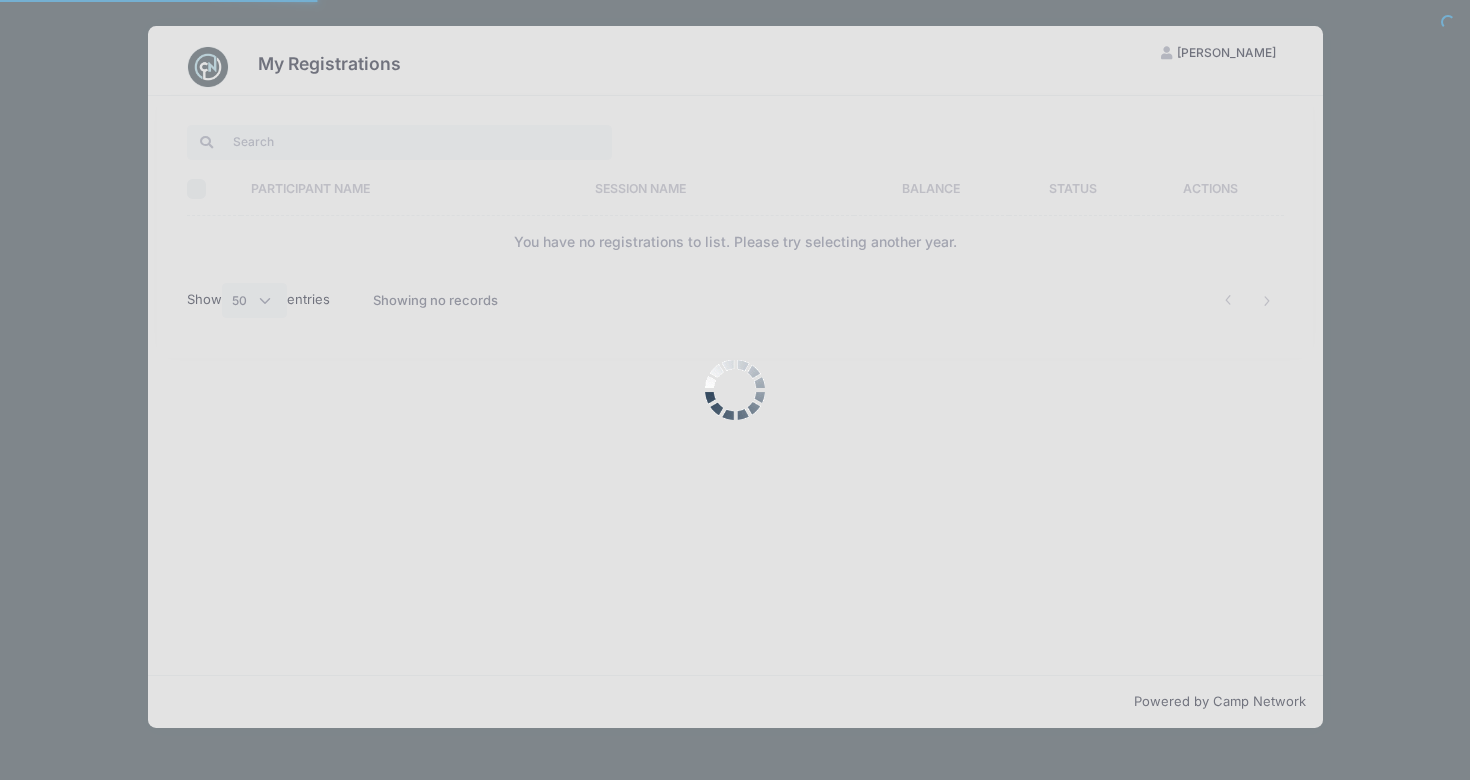select on "50" 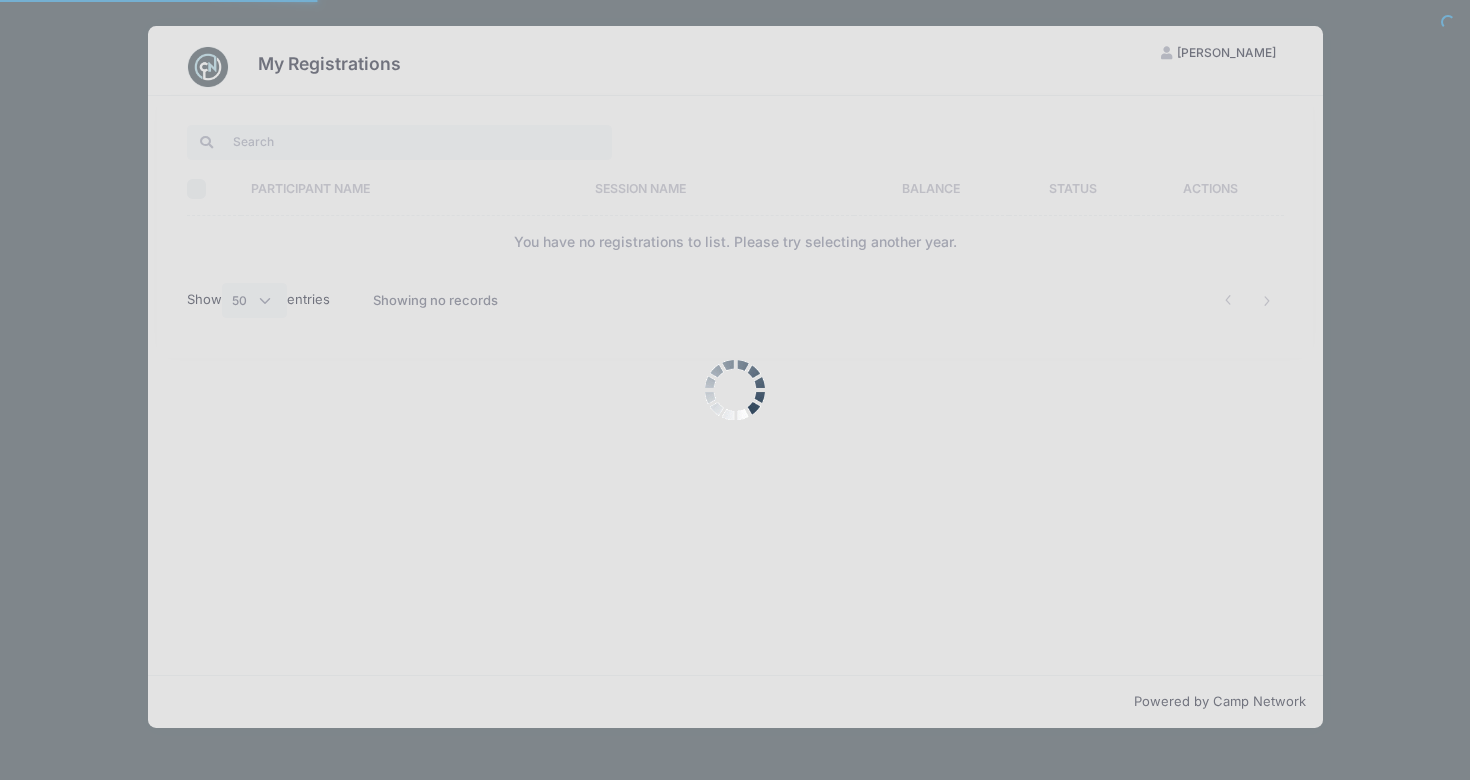 scroll, scrollTop: 0, scrollLeft: 0, axis: both 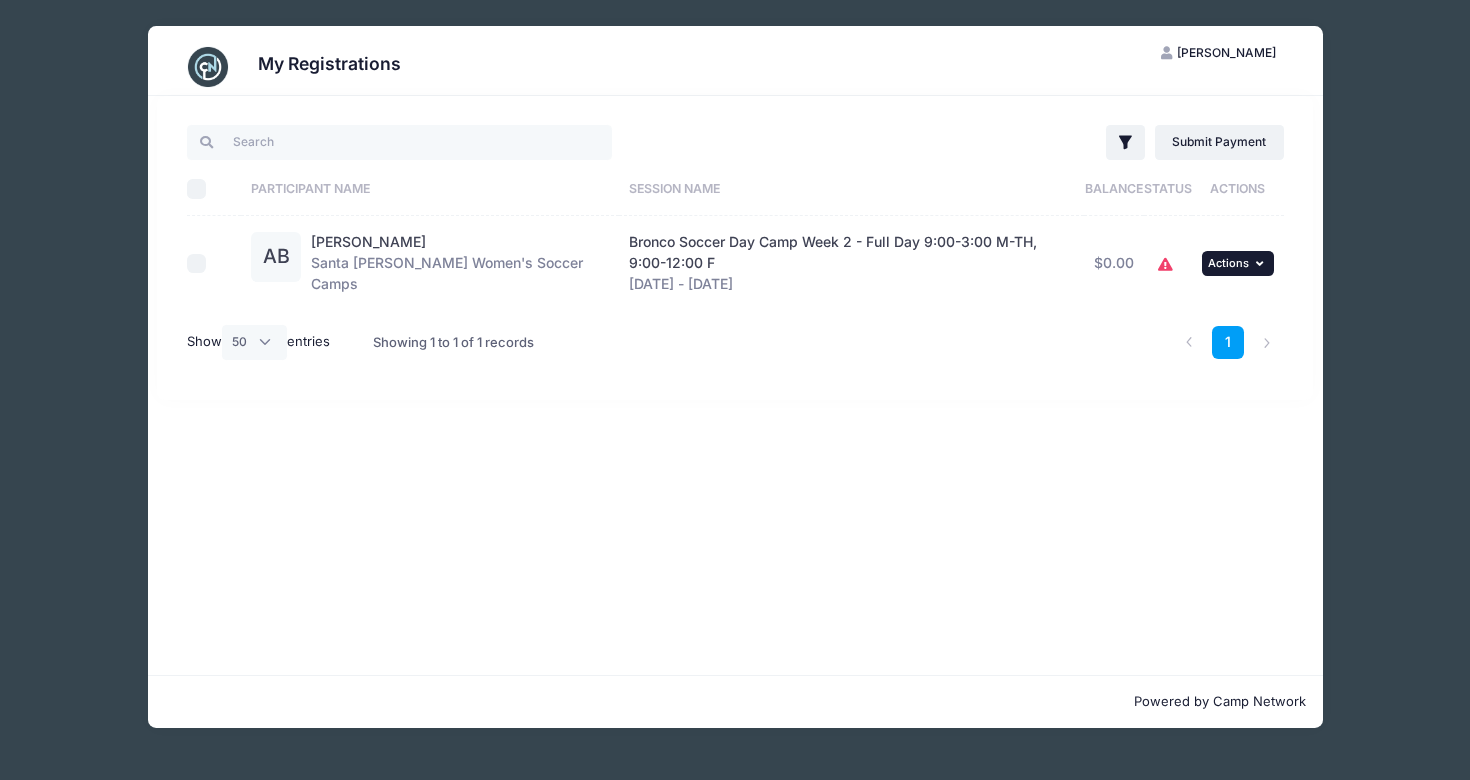 click at bounding box center [1262, 263] 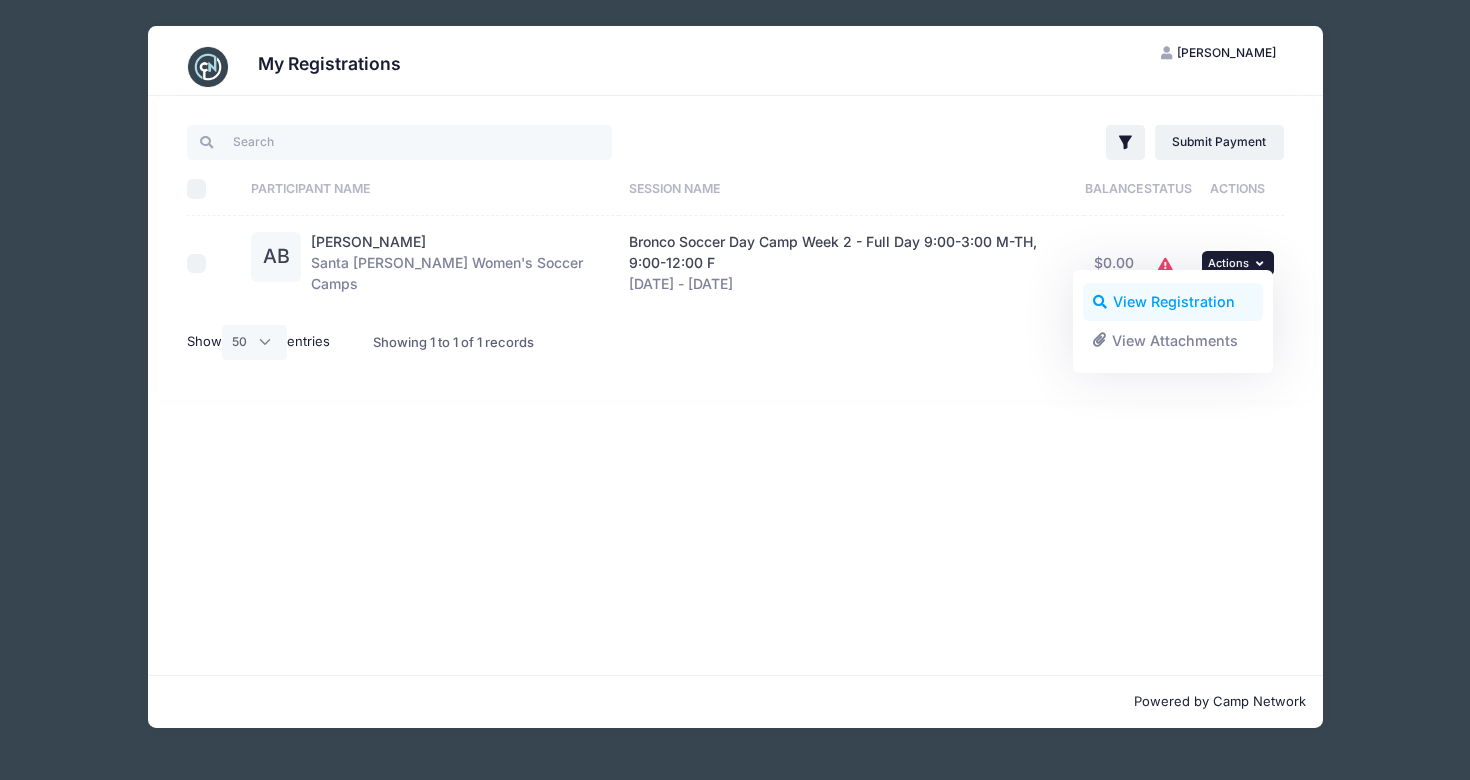 click on "View Registration" at bounding box center (1173, 302) 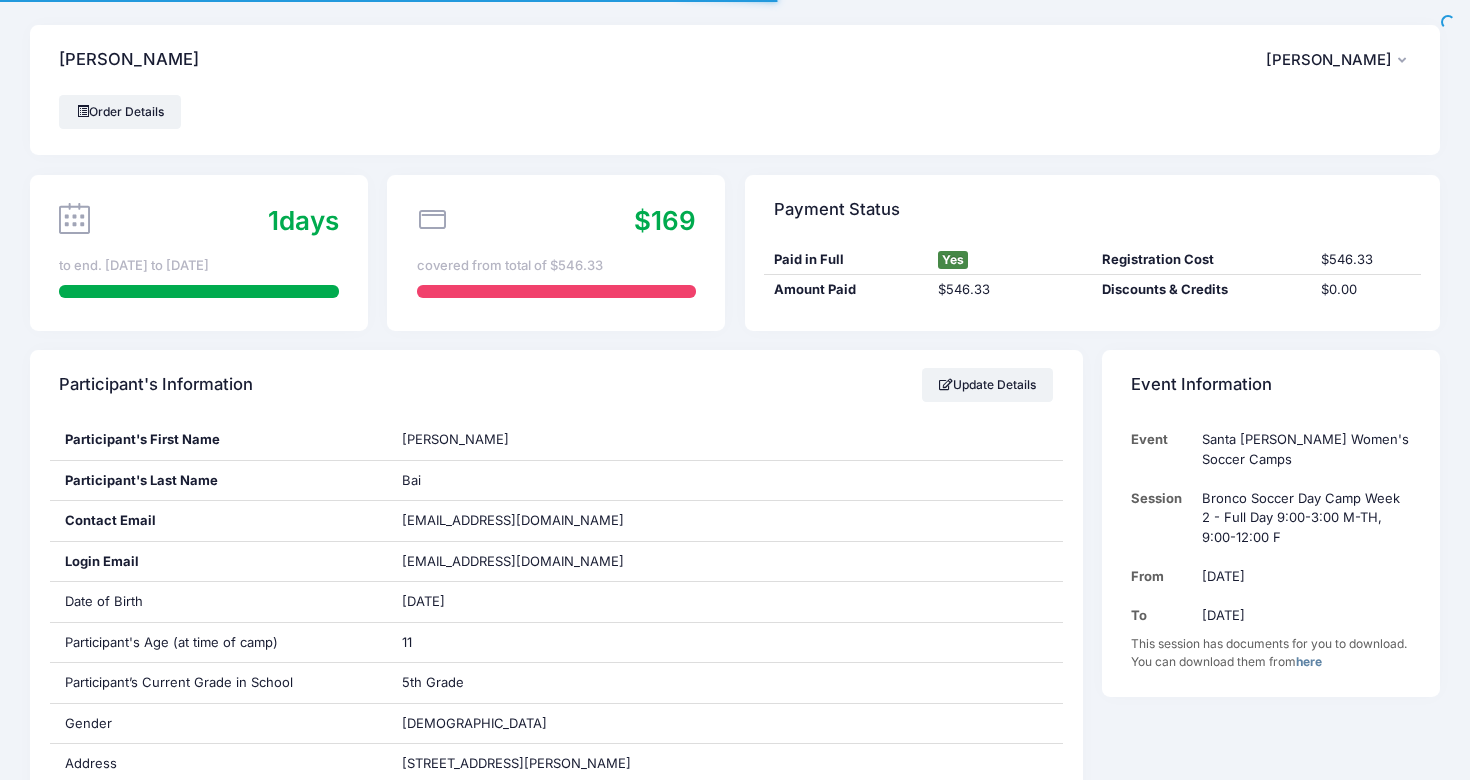 scroll, scrollTop: 0, scrollLeft: 0, axis: both 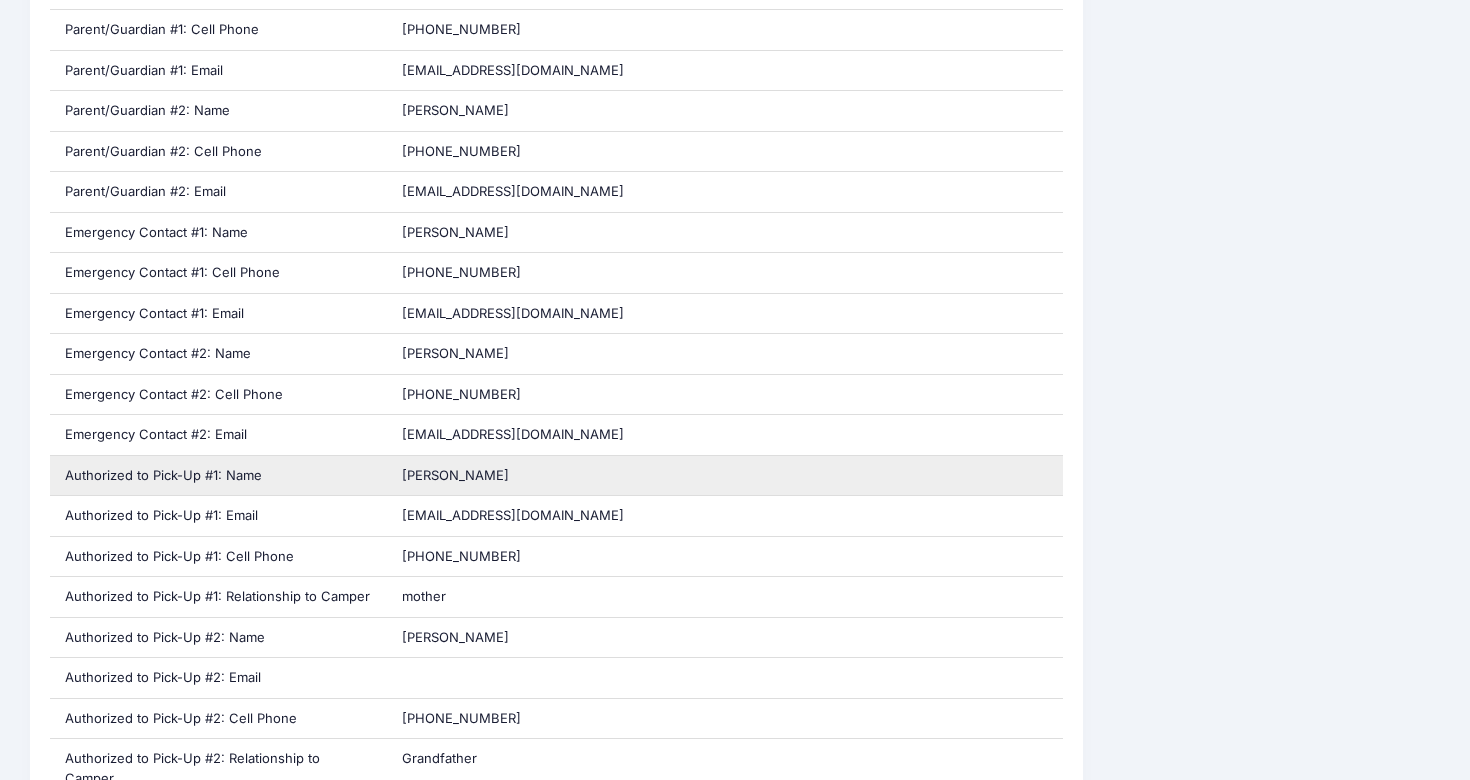 click on "[PERSON_NAME]" at bounding box center [725, 476] 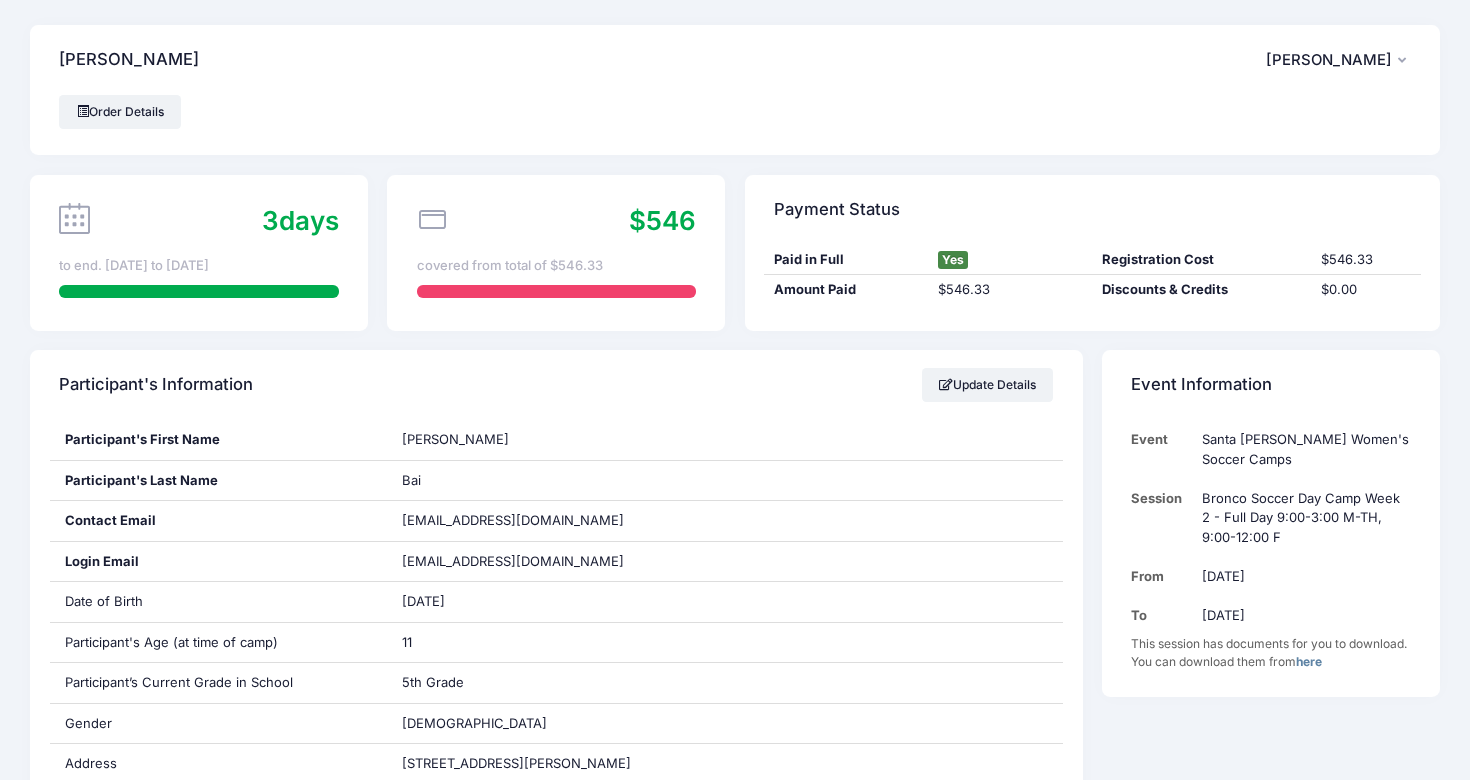 scroll, scrollTop: 0, scrollLeft: 0, axis: both 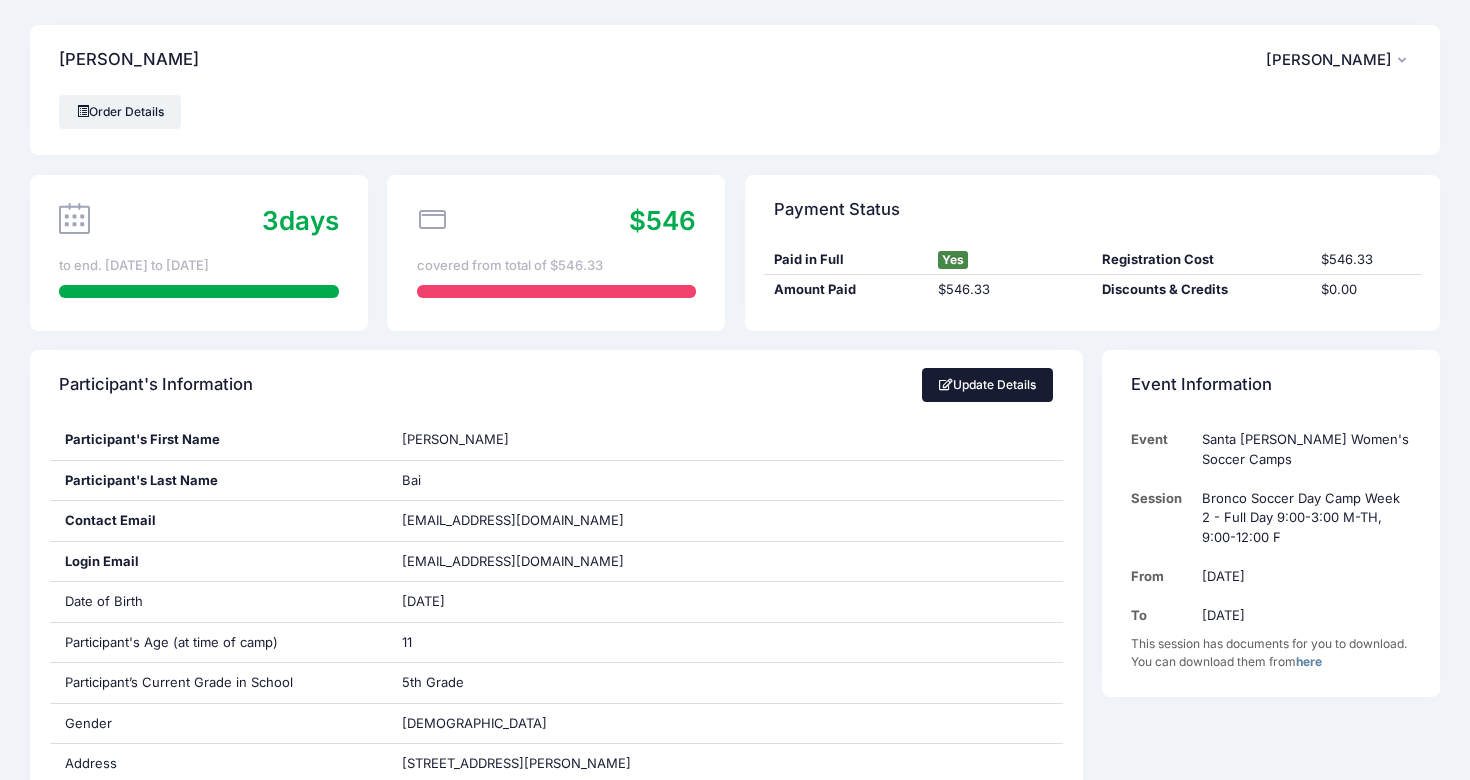 click on "Update Details" at bounding box center [988, 385] 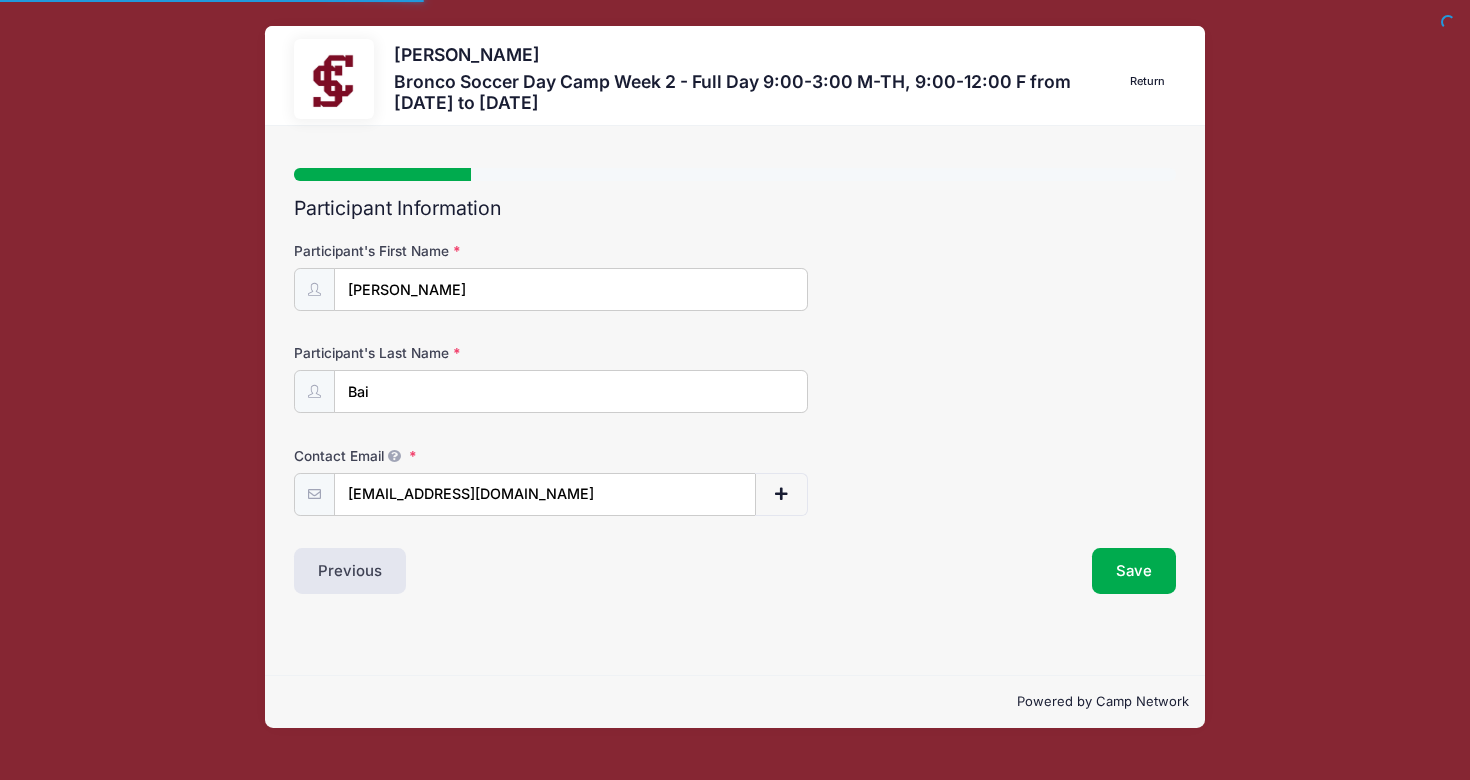 scroll, scrollTop: 0, scrollLeft: 0, axis: both 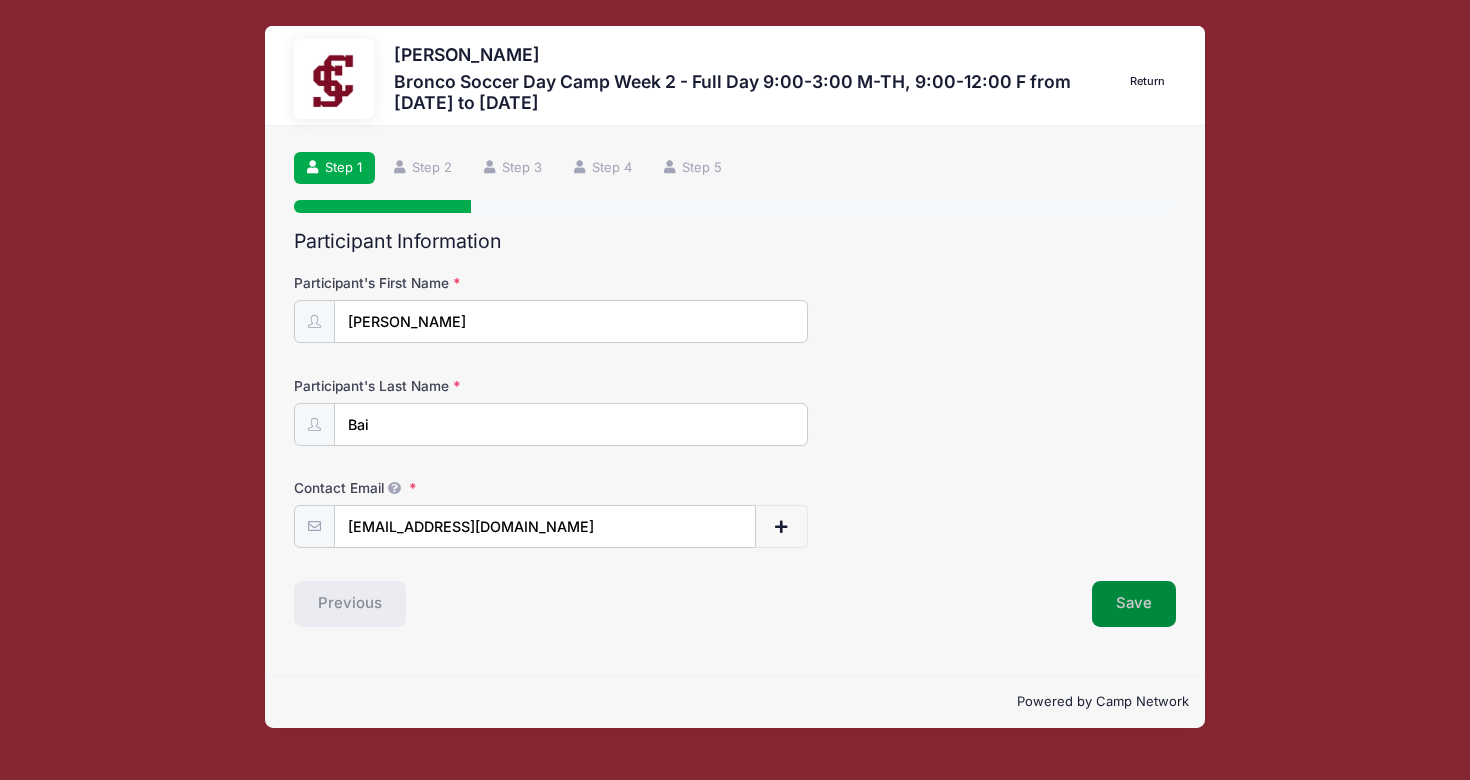 click on "Save" at bounding box center [1134, 604] 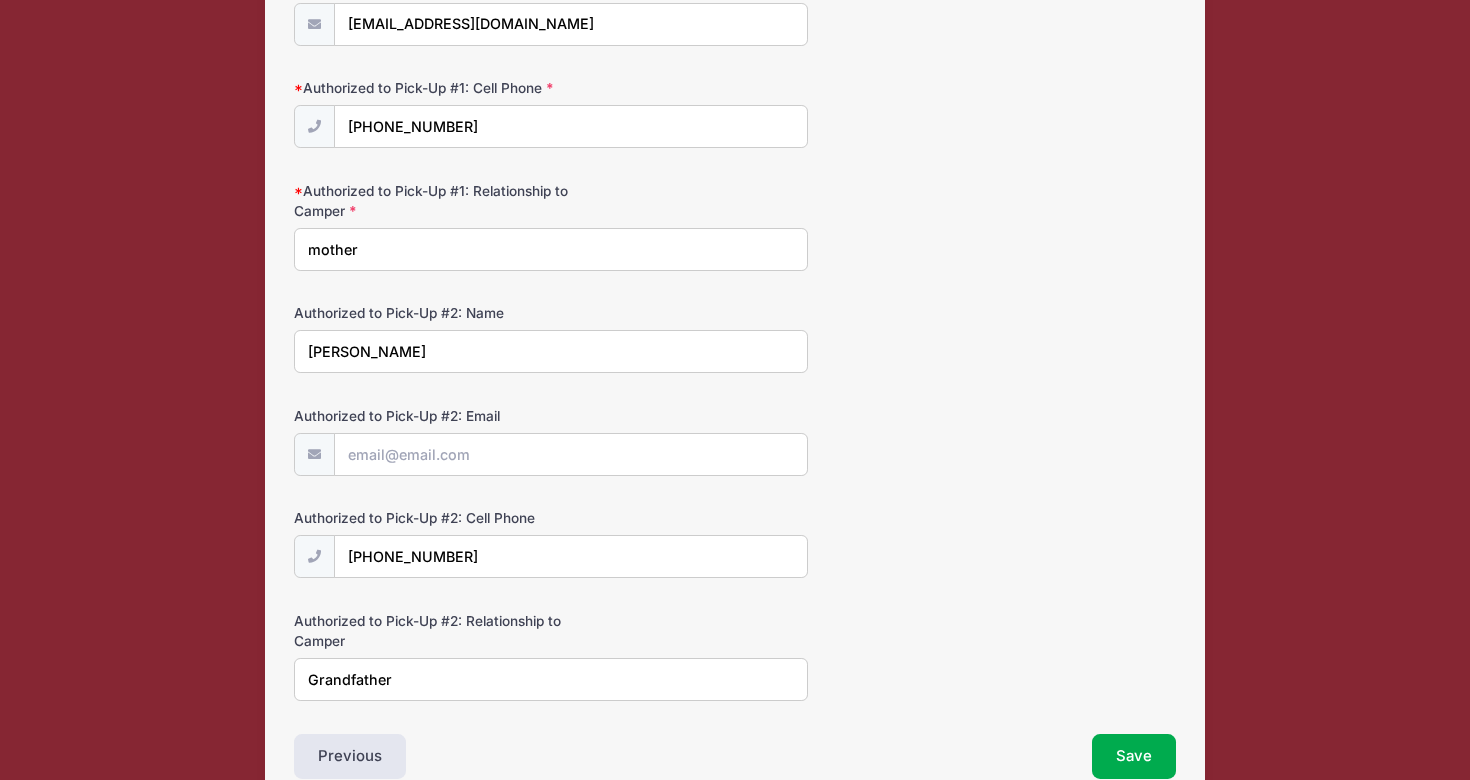 scroll, scrollTop: 3588, scrollLeft: 0, axis: vertical 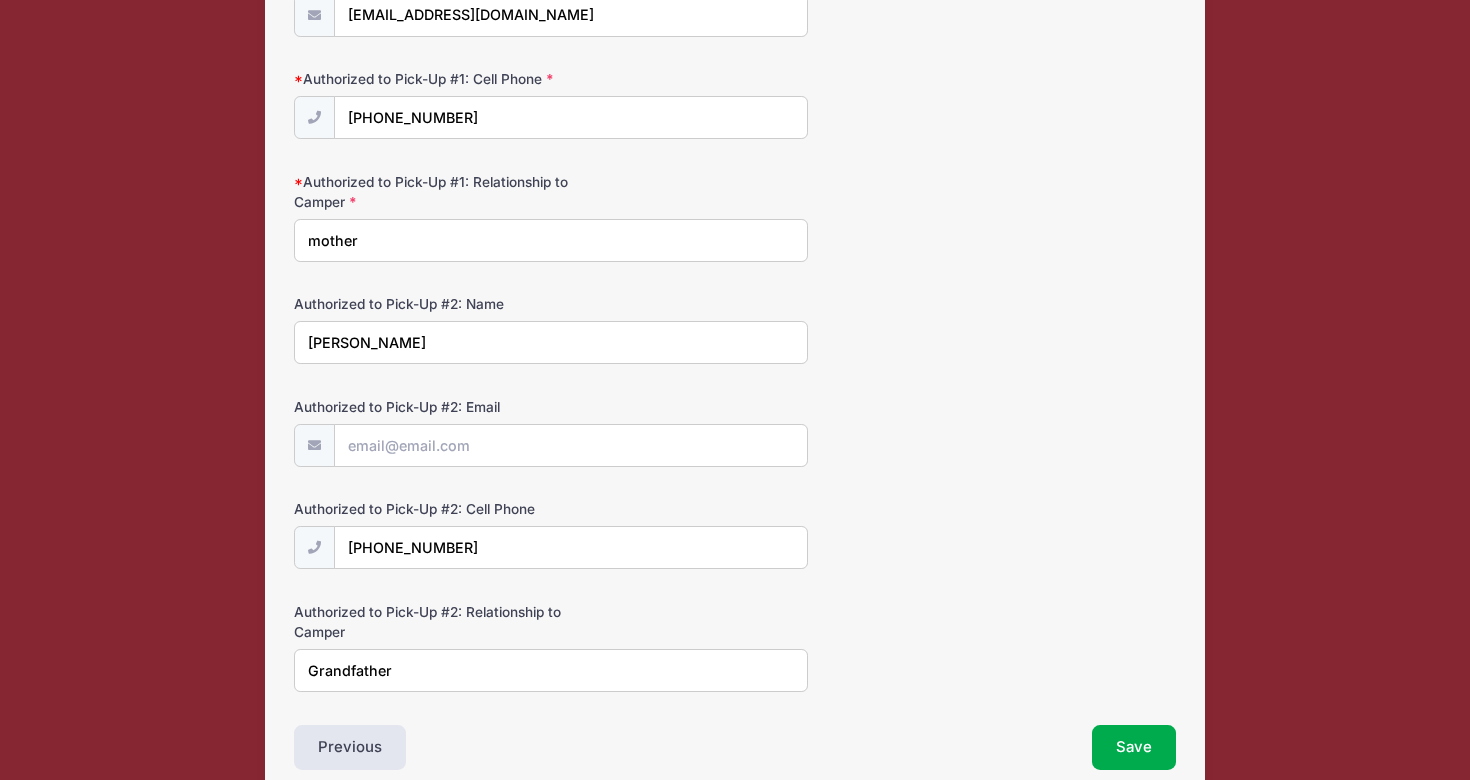 click on "Yanmo Sun" at bounding box center (551, 342) 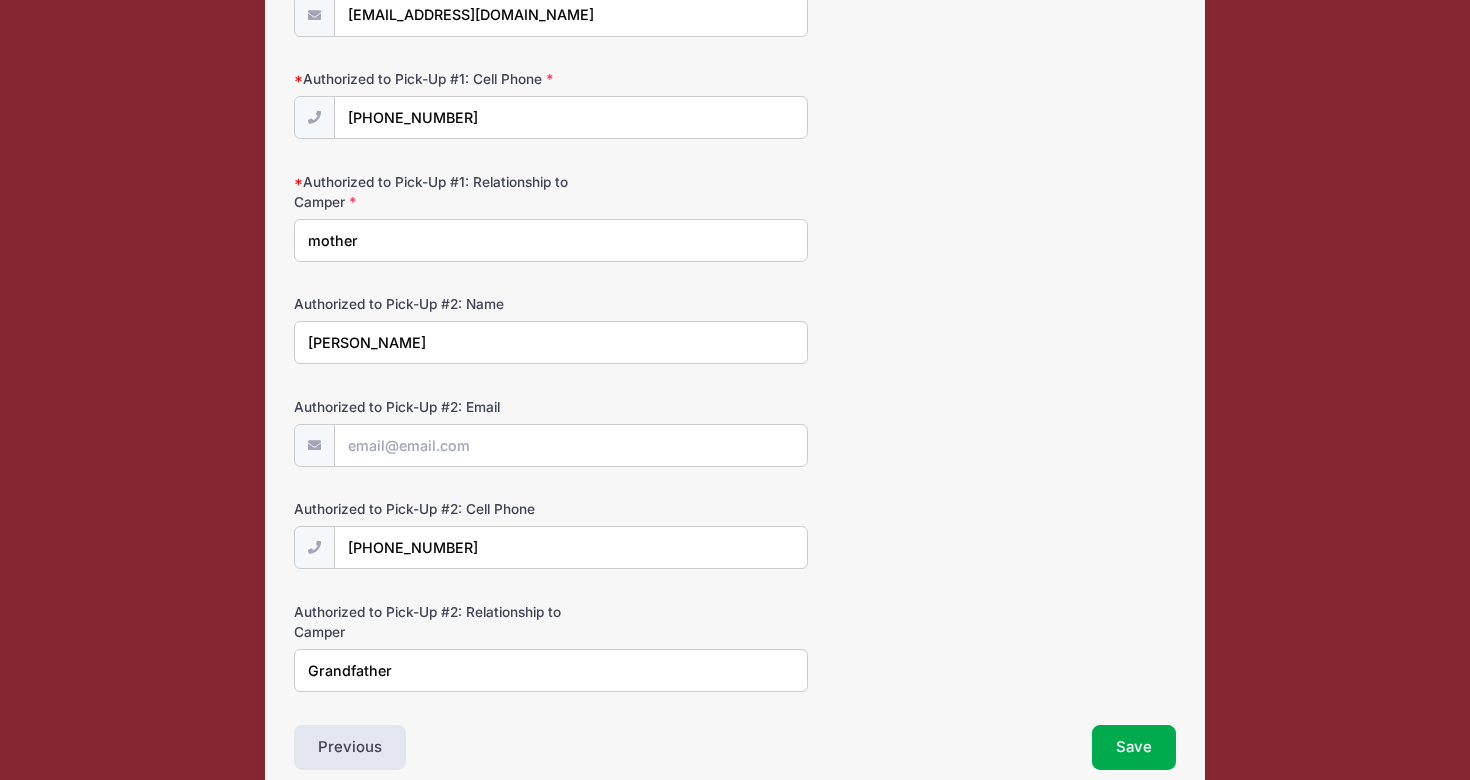 click on "Date of Birth
02/20/2014
Participant's Age (at time of camp)
Please Select 1
2
3
4
5
6
7
8
9
10
11
12
13
14
15
16
17
18
Participant’s Current Grade in School
Please Select Pre-K
K
1st Grade
2nd Grade
3rd Grade
4th Grade
5th Grade
6th Grade
7th Grade
8th Grade
9th Grade" at bounding box center (735, -1312) 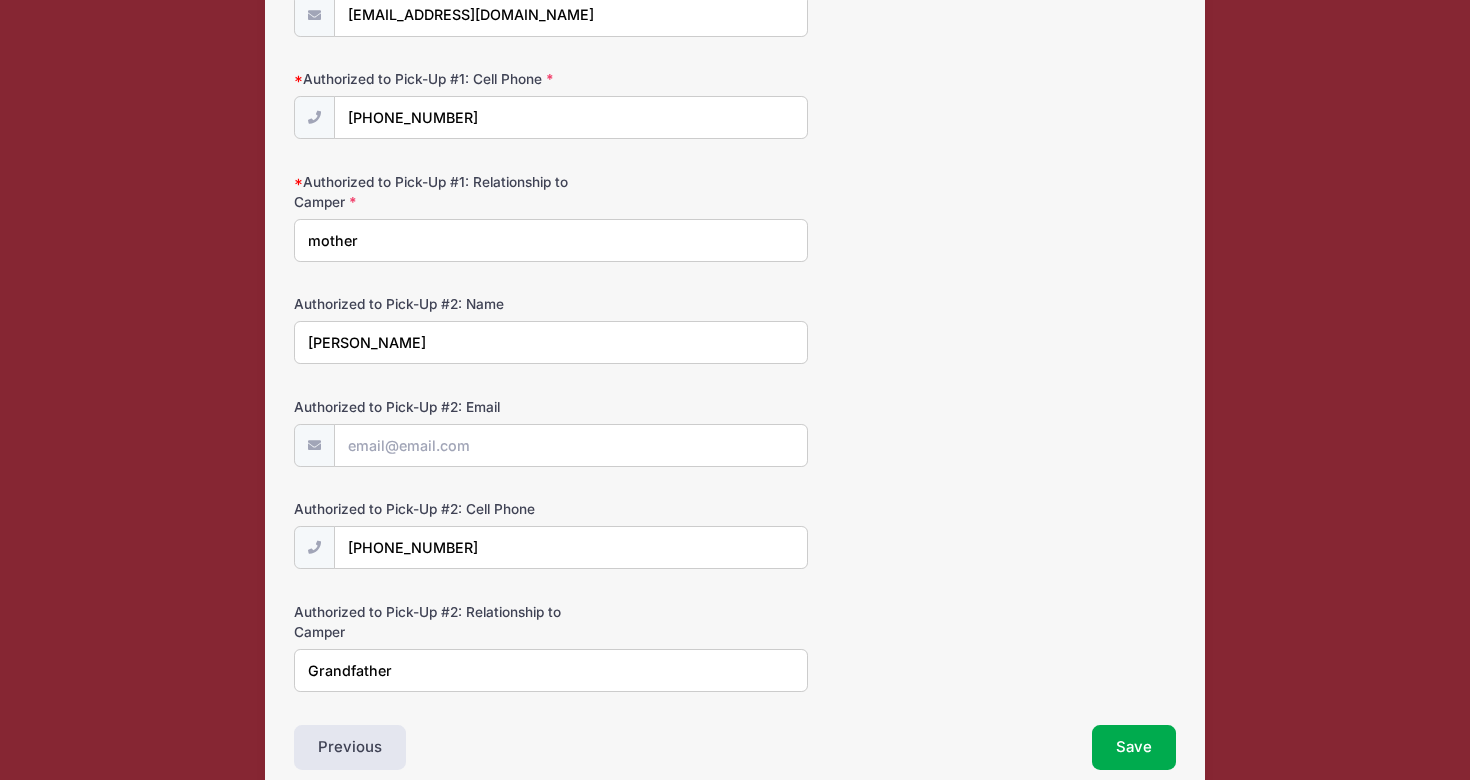 click on "(669) 786-5347" at bounding box center [571, 547] 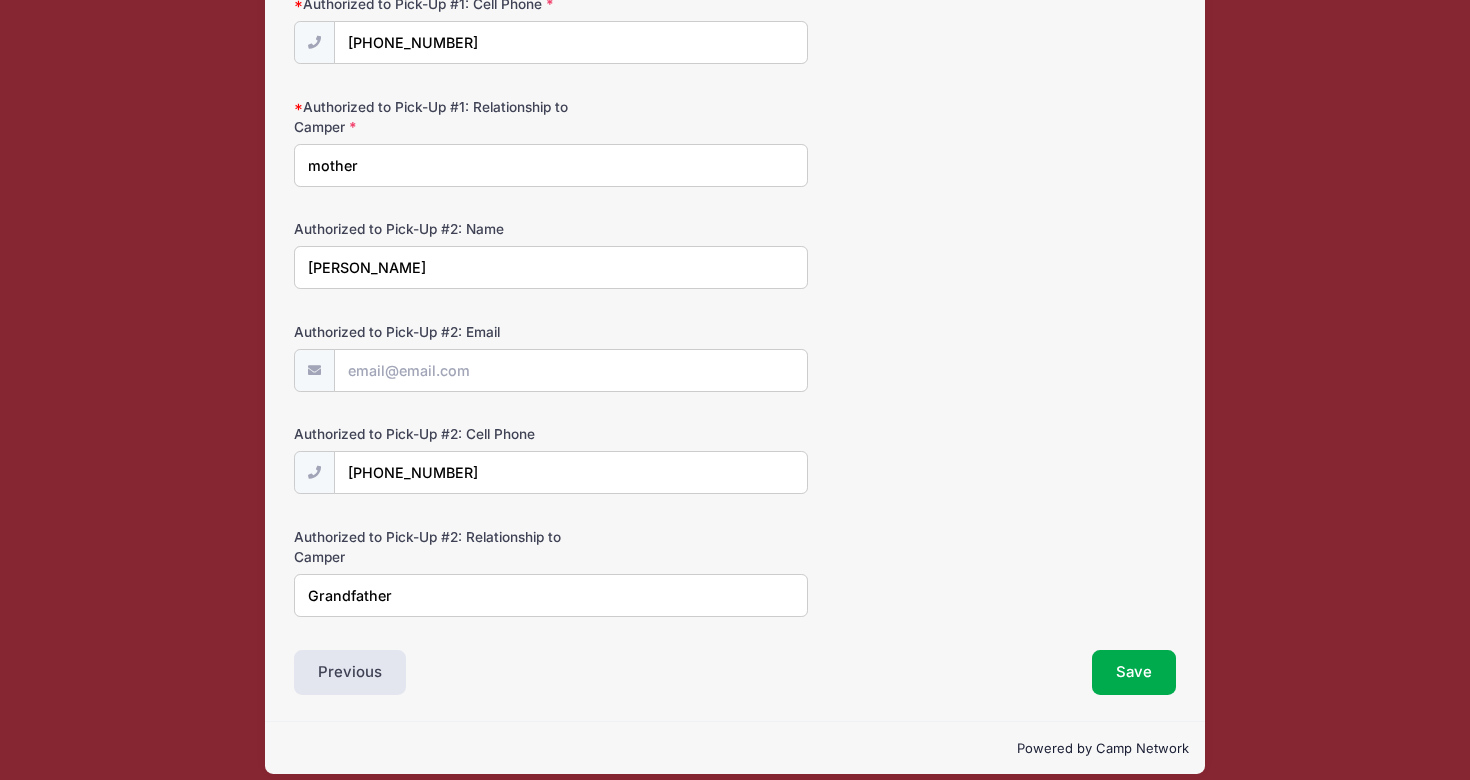 scroll, scrollTop: 3662, scrollLeft: 0, axis: vertical 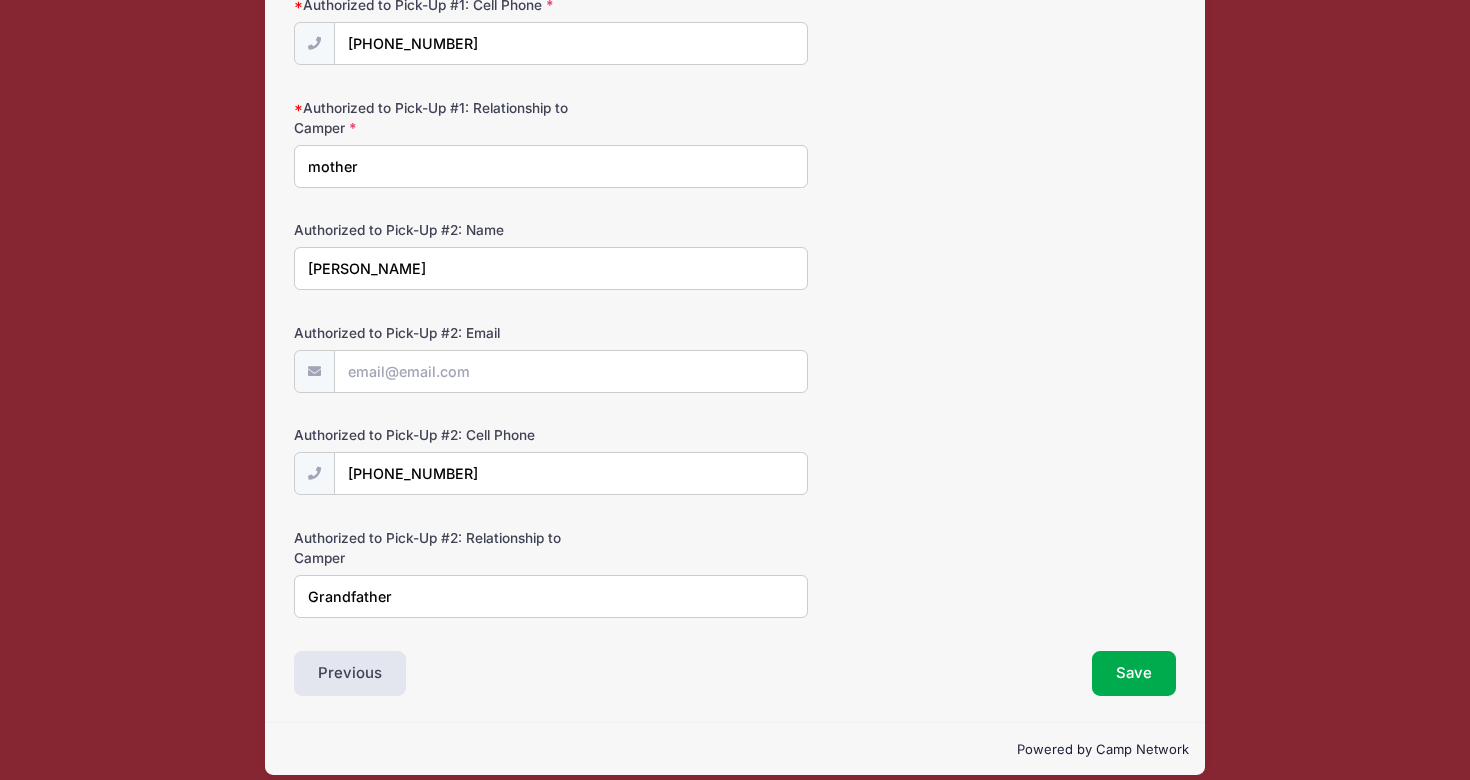 click on "Grandfather" at bounding box center (551, 596) 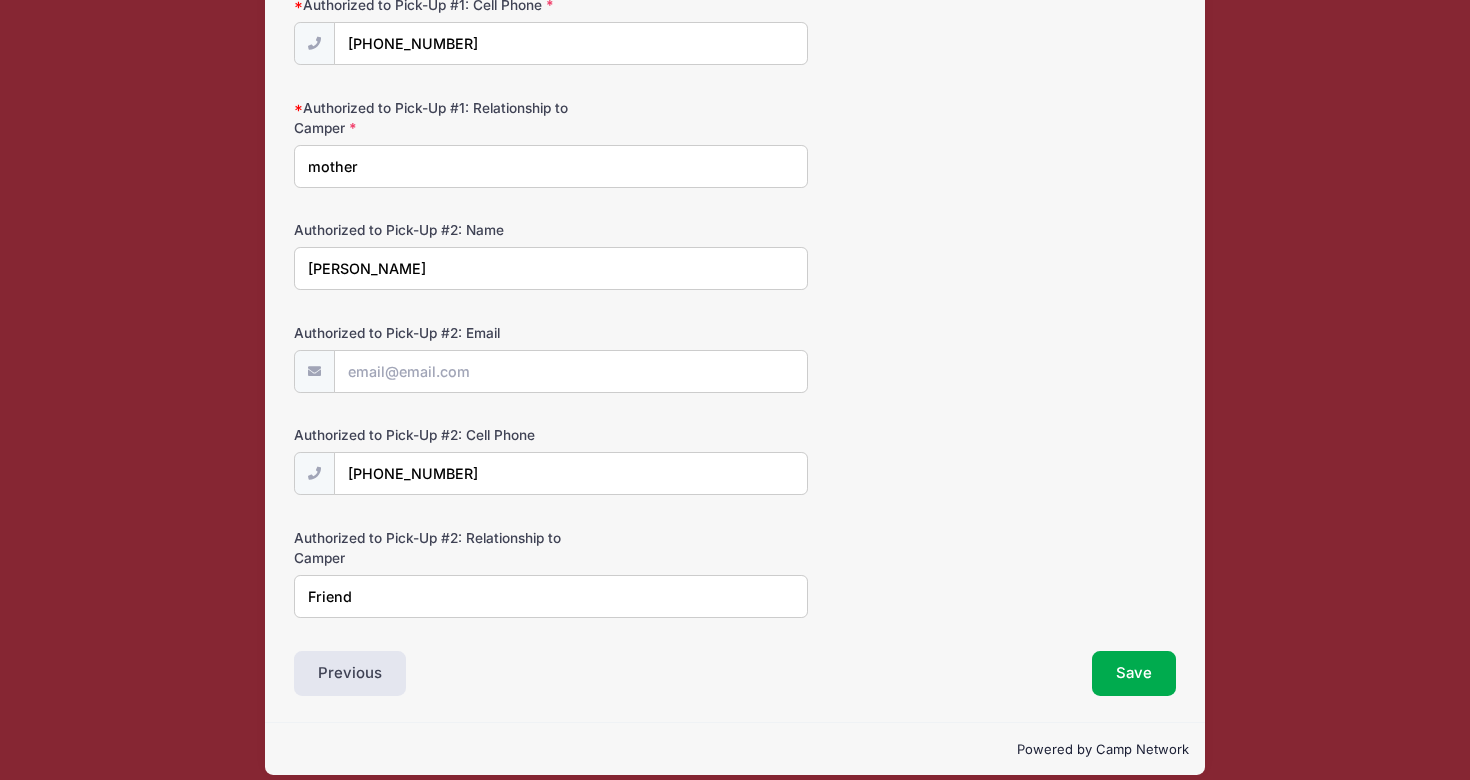 type on "Friend" 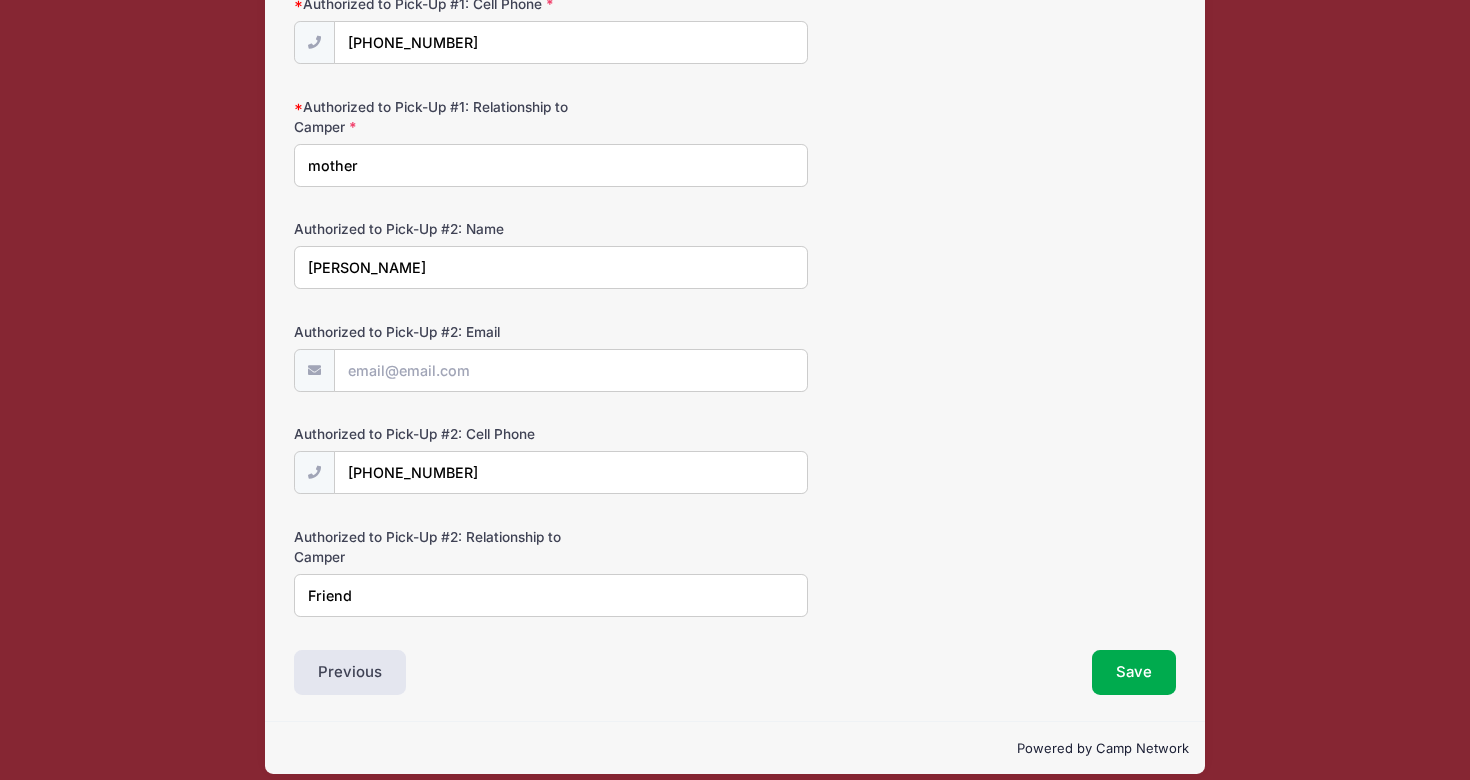 scroll, scrollTop: 3662, scrollLeft: 0, axis: vertical 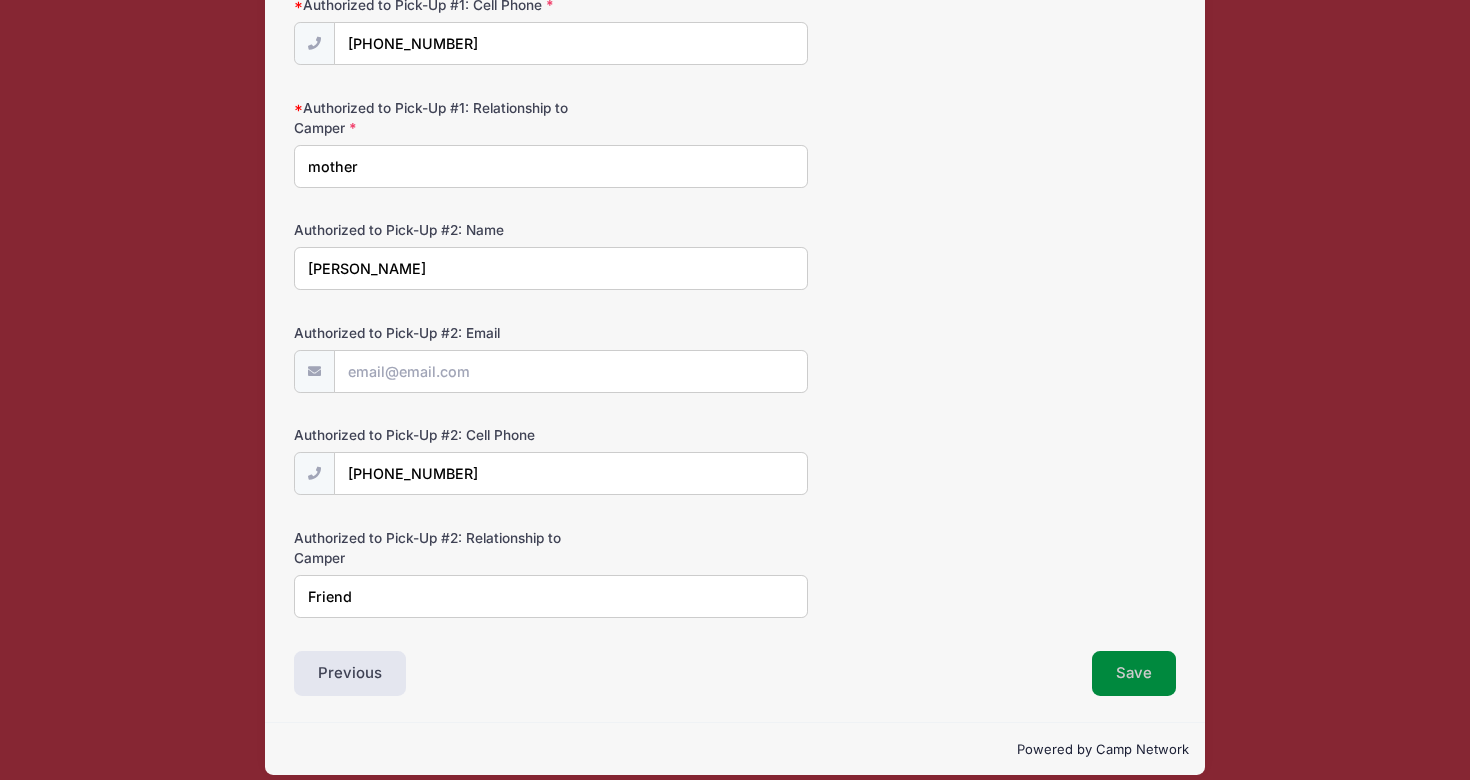 click on "Save" at bounding box center [1134, 674] 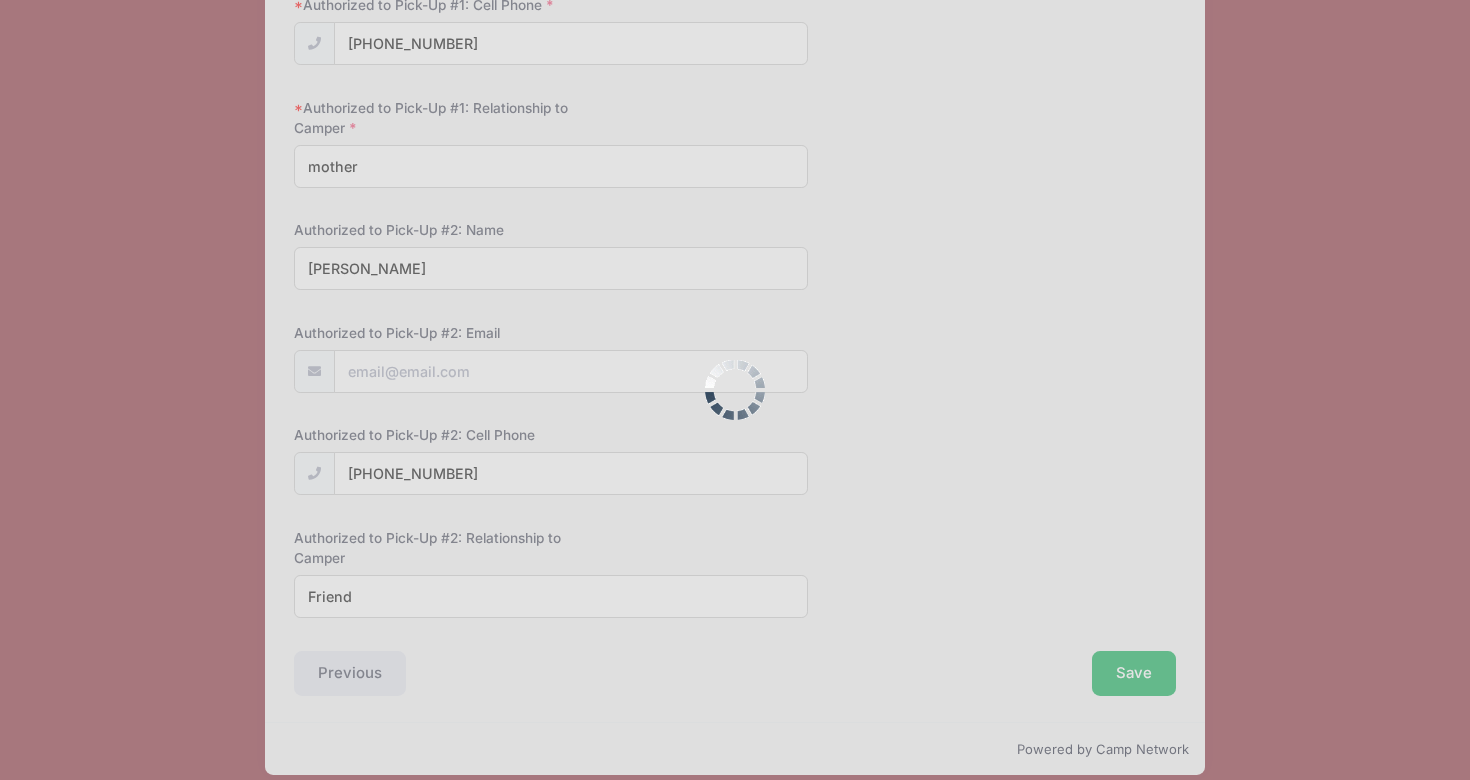 scroll, scrollTop: 594, scrollLeft: 0, axis: vertical 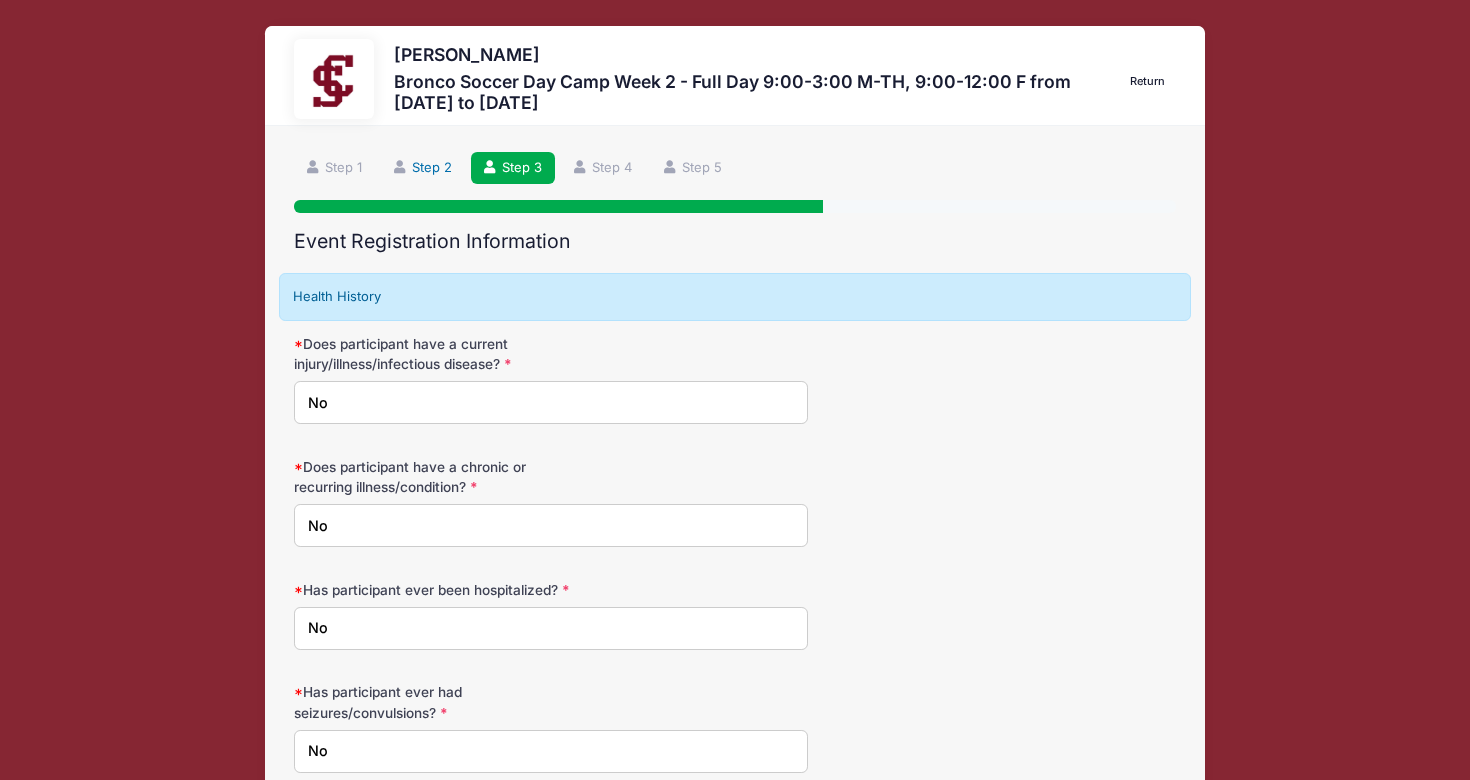 click on "Step 2" at bounding box center [423, 168] 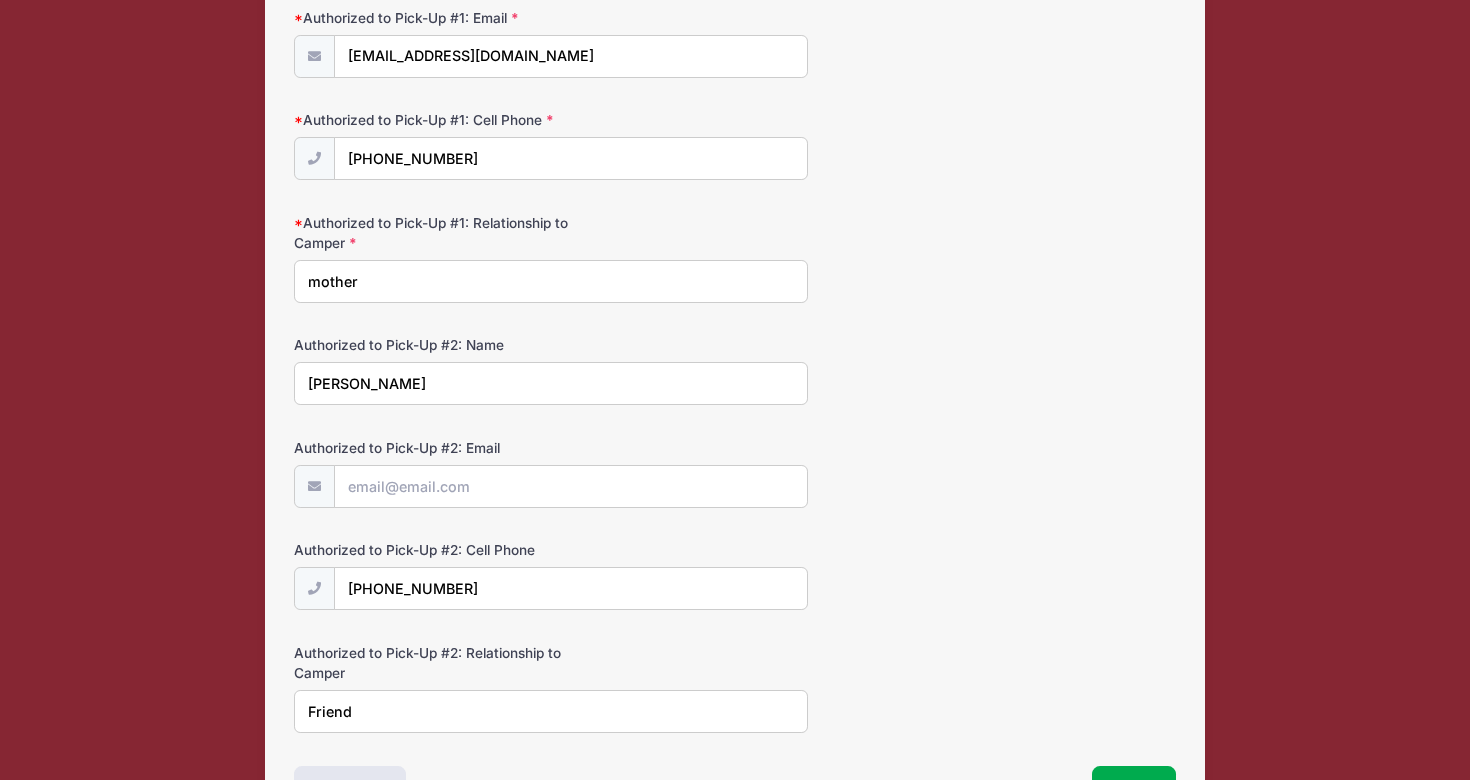 scroll, scrollTop: 3655, scrollLeft: 0, axis: vertical 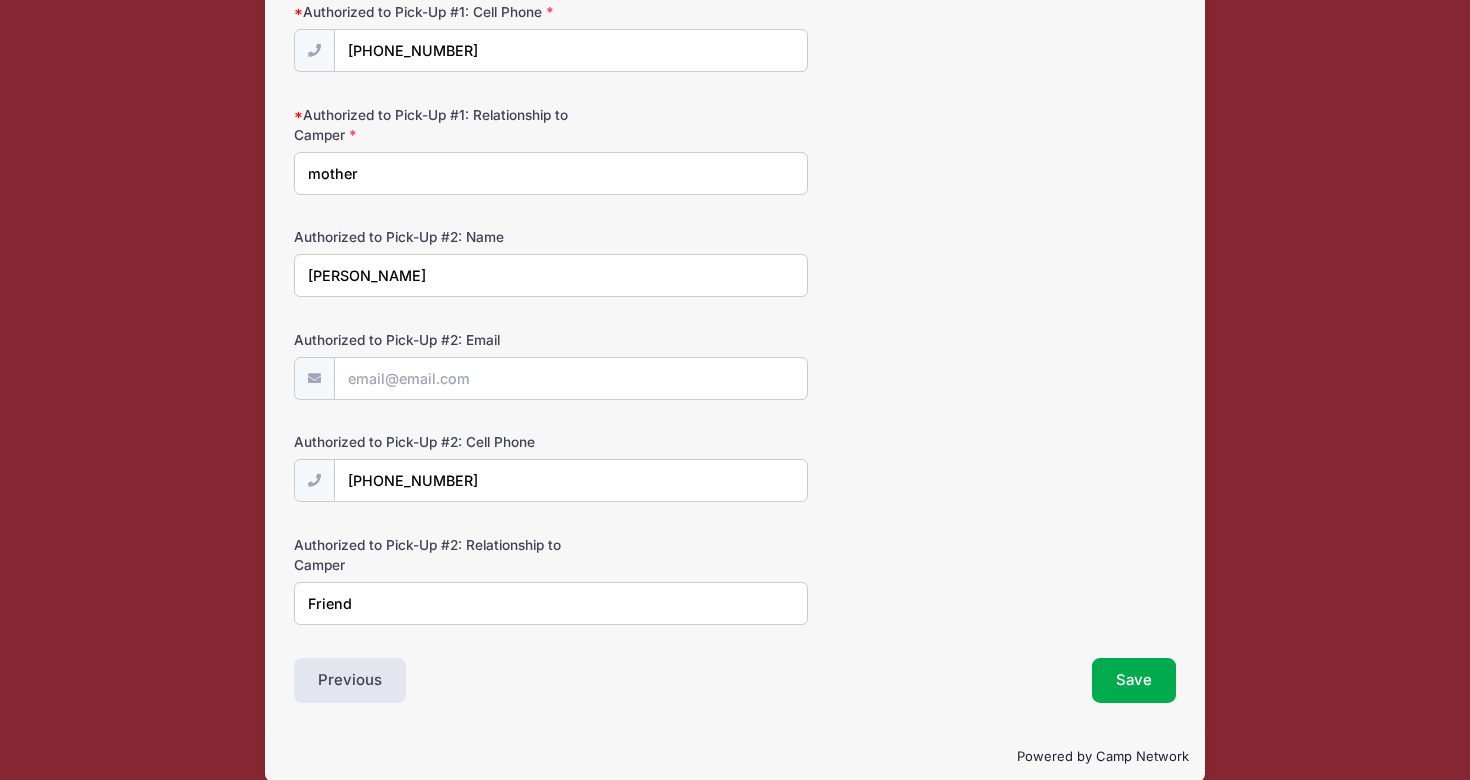 click on "David Lee" at bounding box center (551, 275) 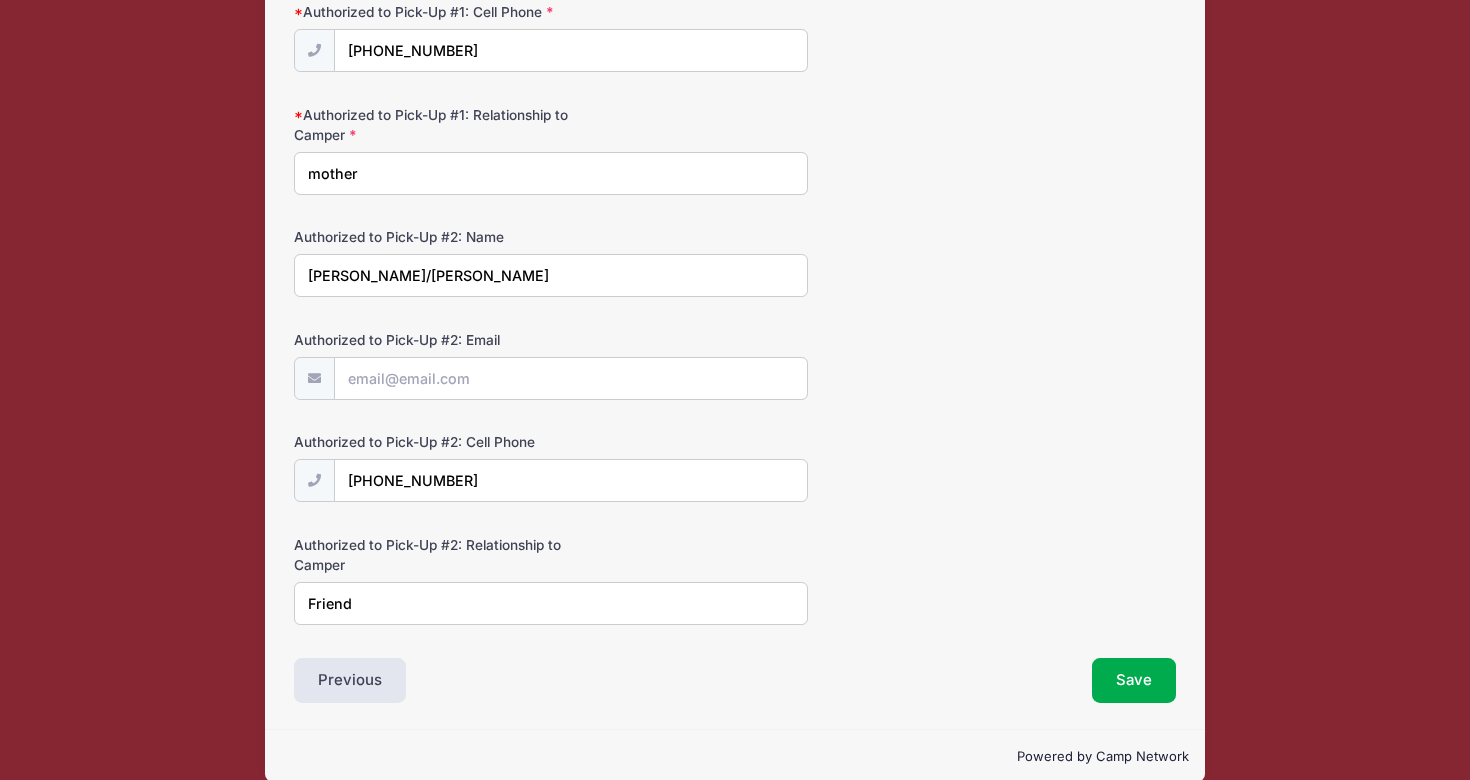 type on "[PERSON_NAME]/[PERSON_NAME]" 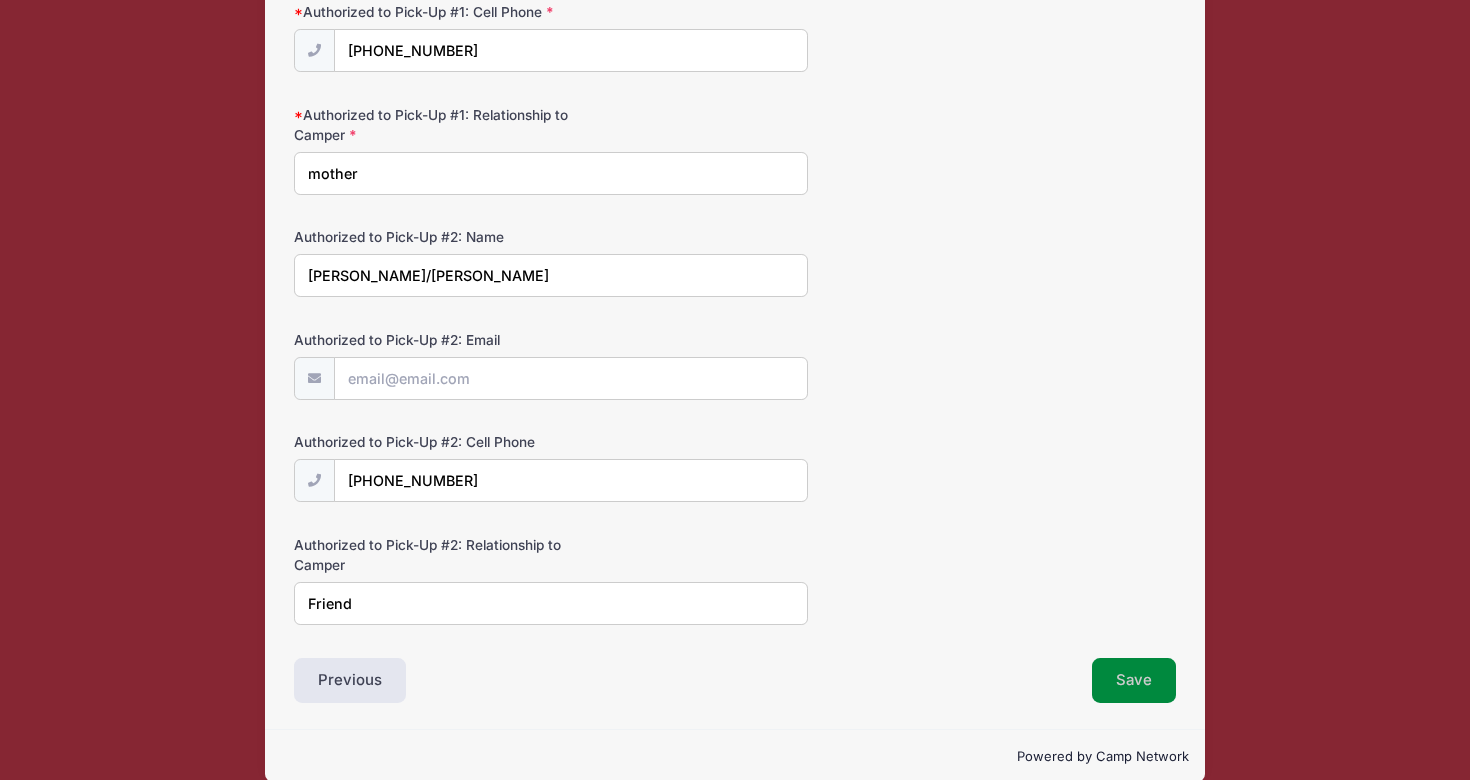 click on "Save" at bounding box center [1134, 681] 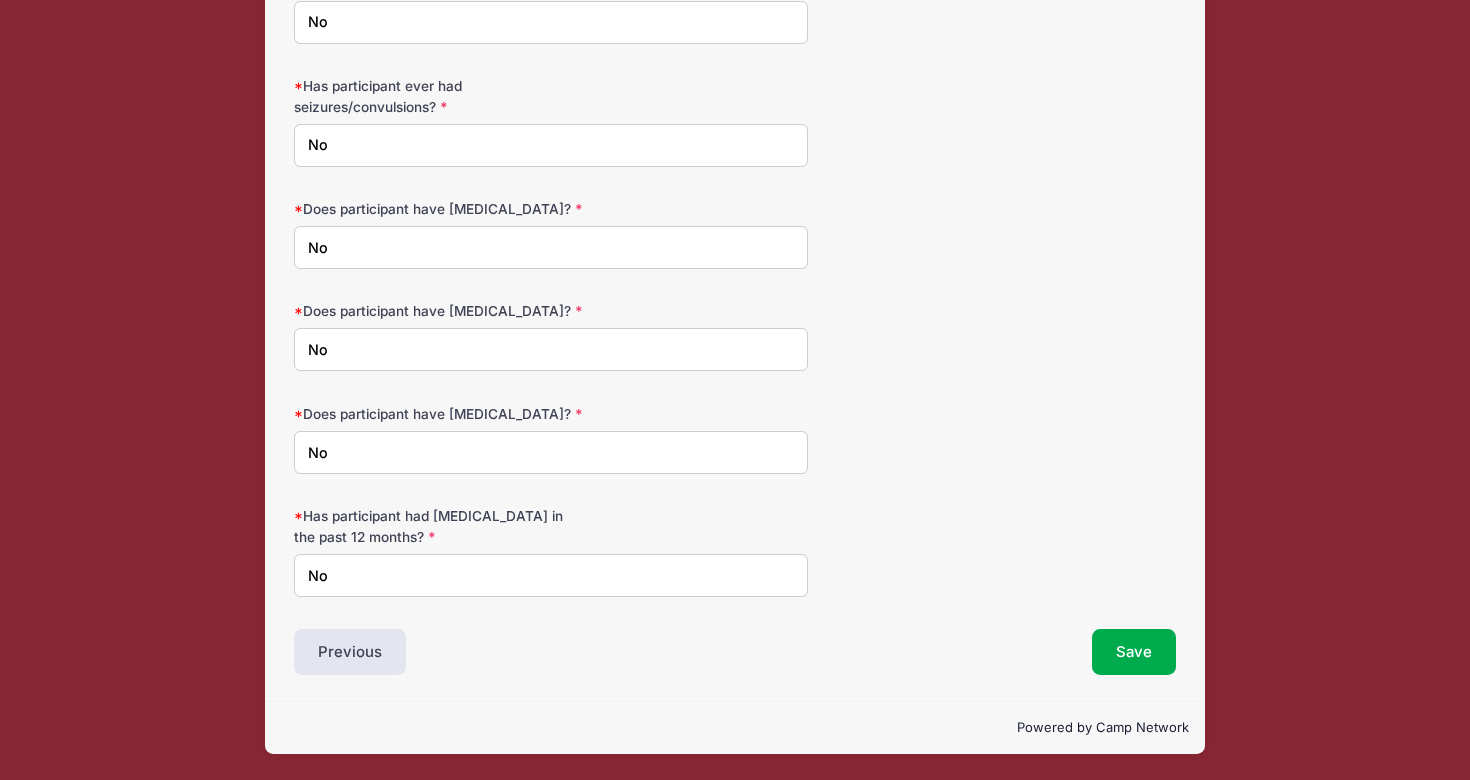 scroll, scrollTop: 0, scrollLeft: 0, axis: both 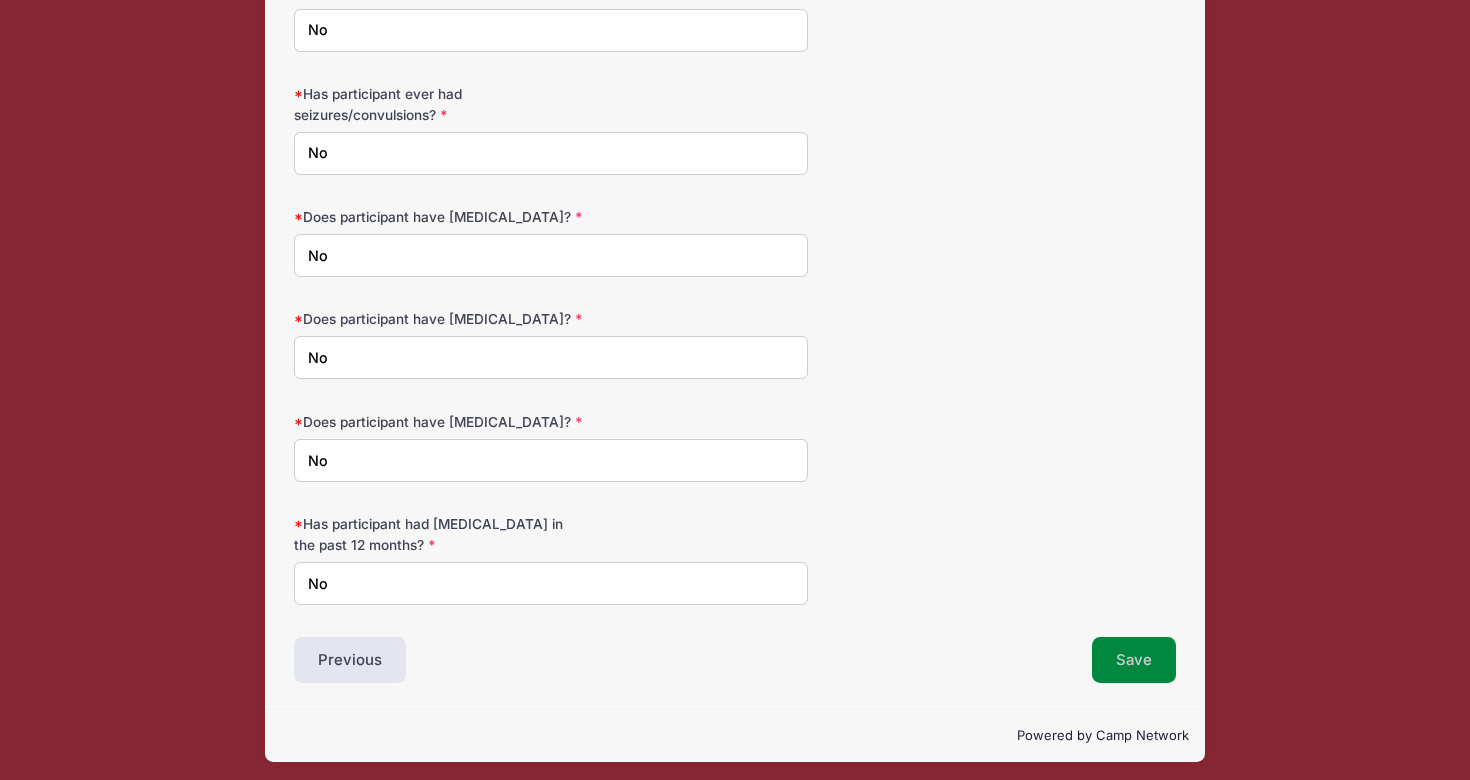 click on "Save" at bounding box center [1134, 660] 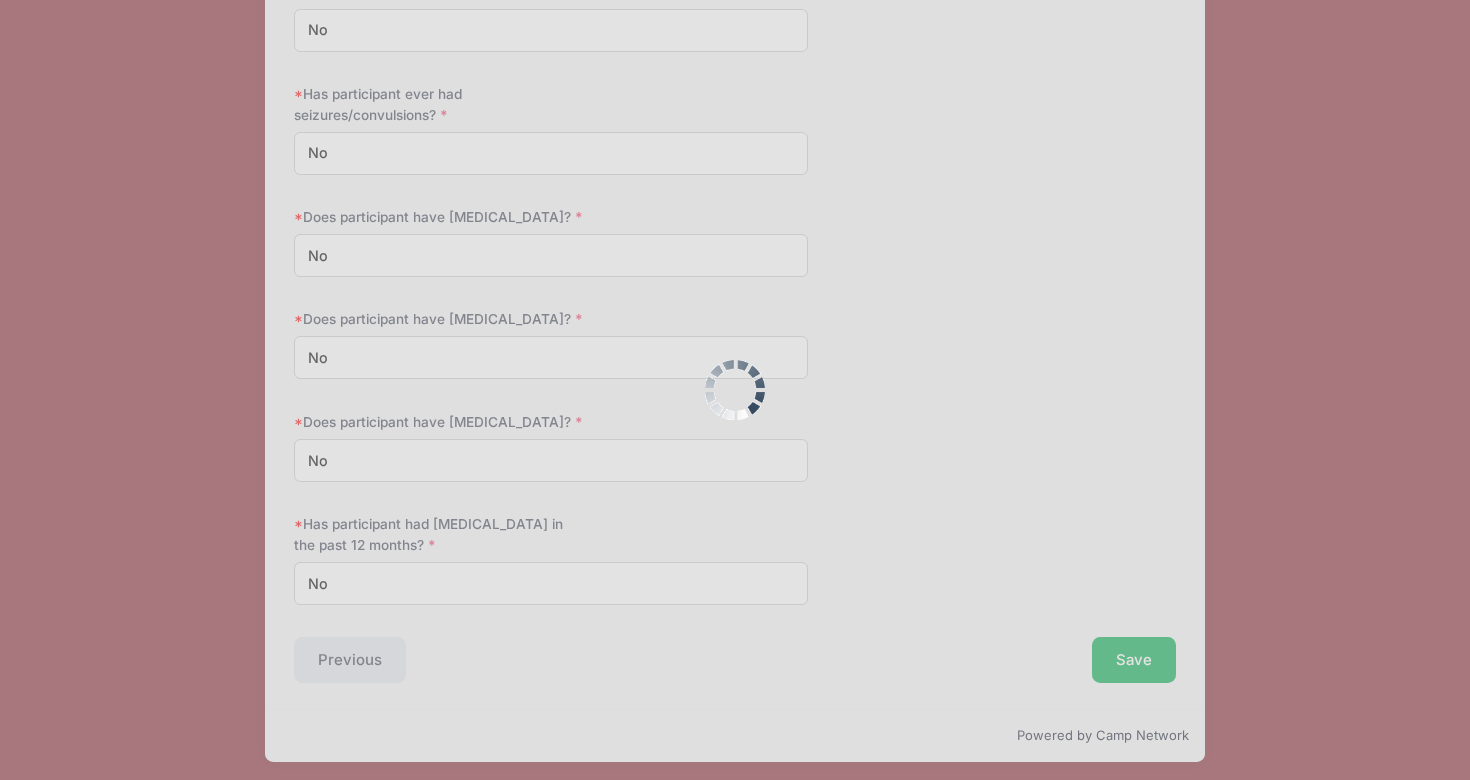 scroll, scrollTop: 392, scrollLeft: 0, axis: vertical 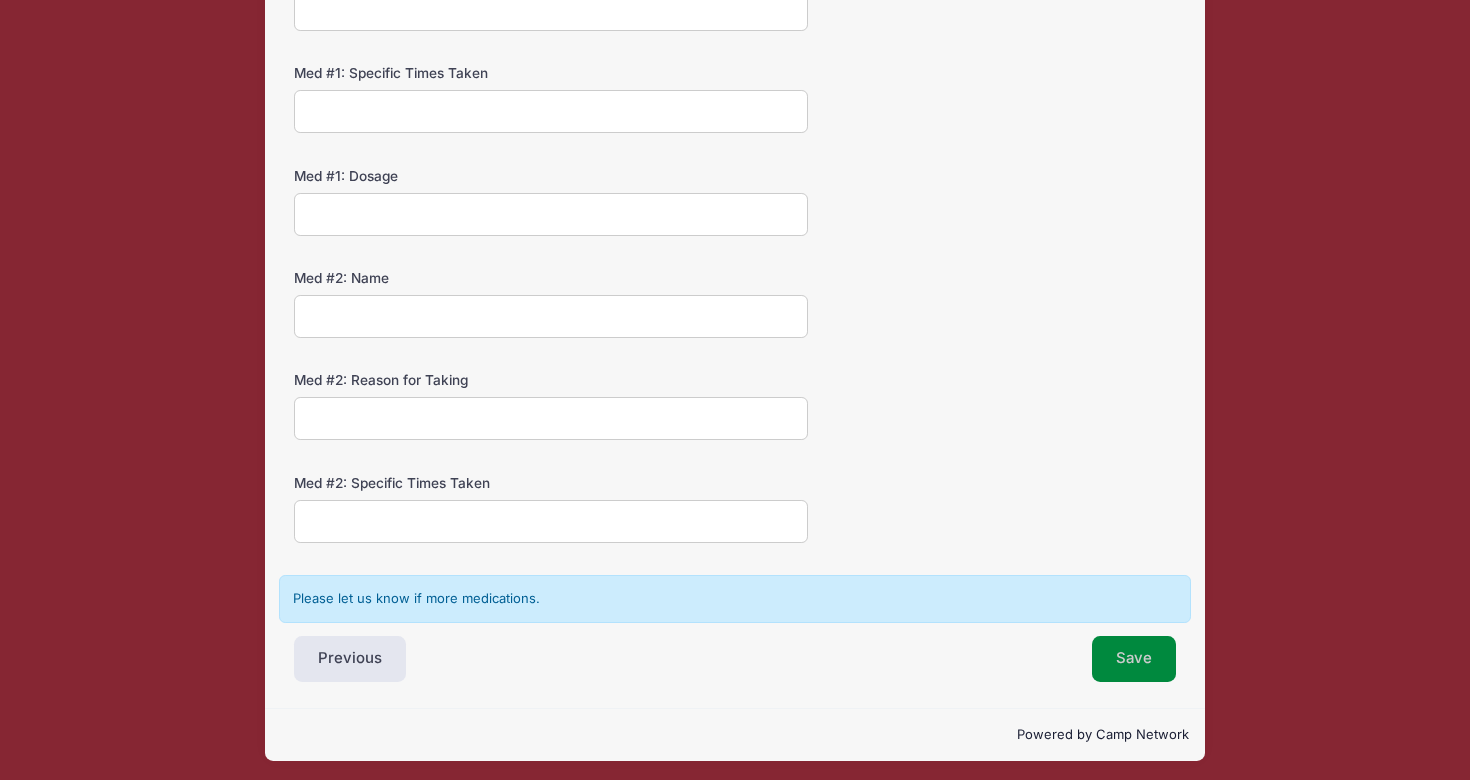 click on "Save" at bounding box center [1134, 659] 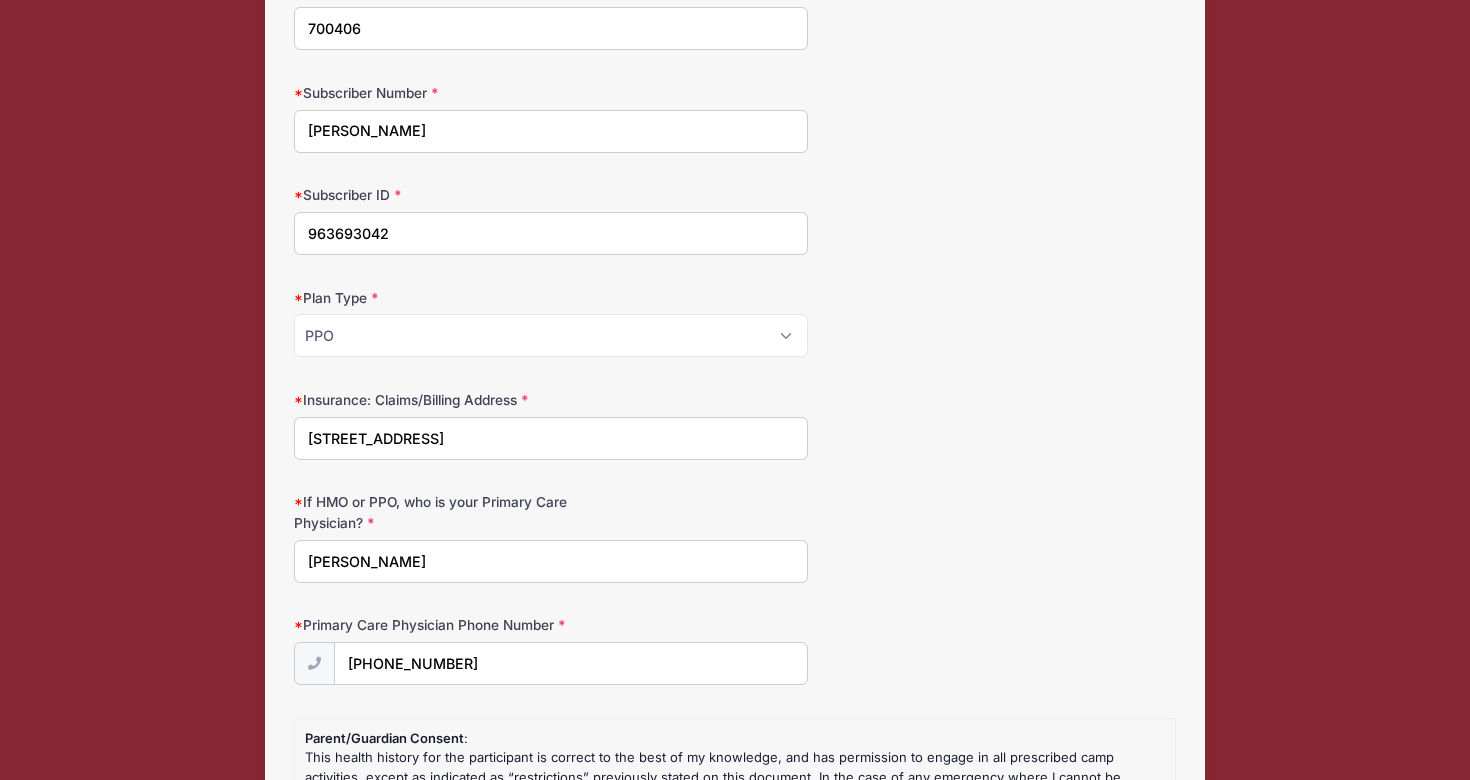 scroll, scrollTop: 392, scrollLeft: 0, axis: vertical 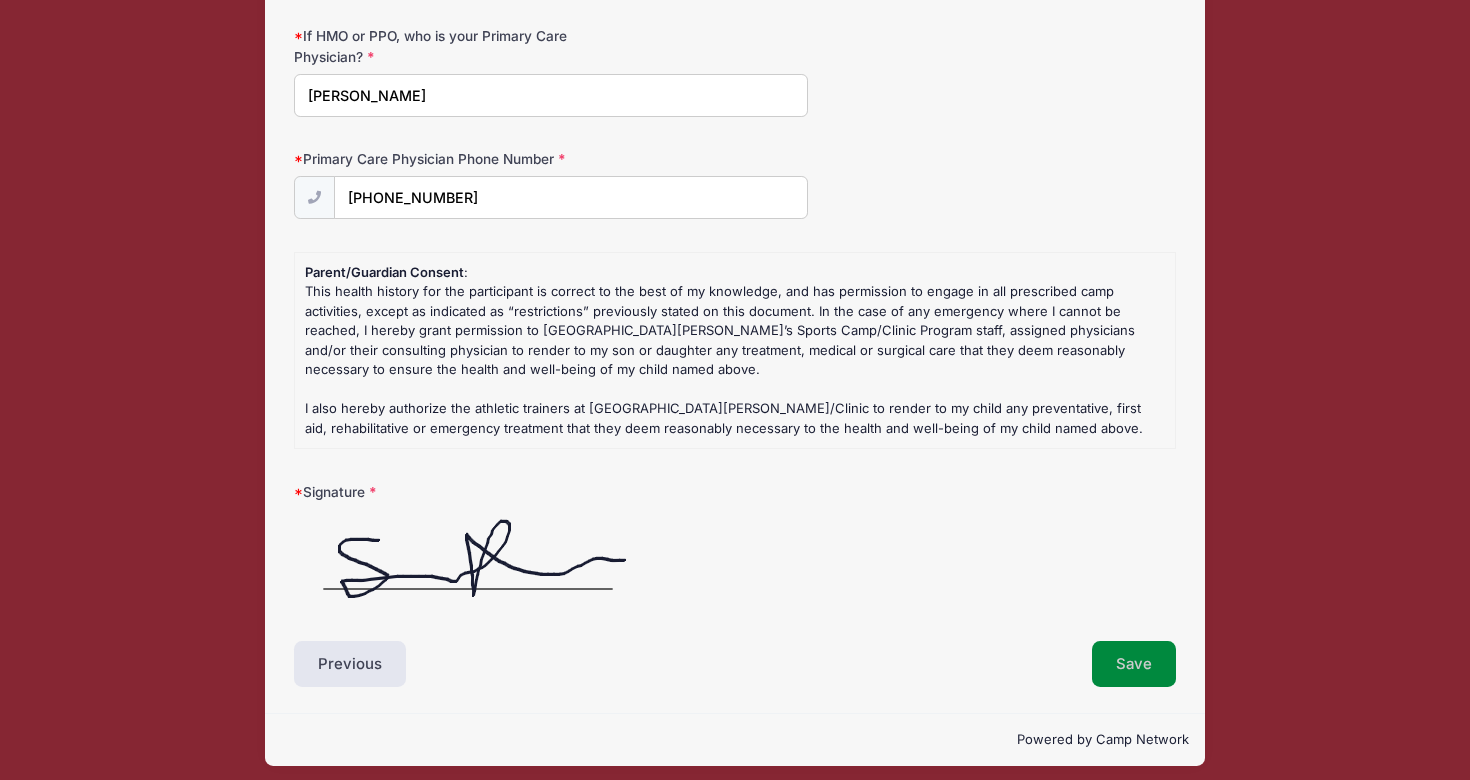 click on "Save" at bounding box center [1134, 664] 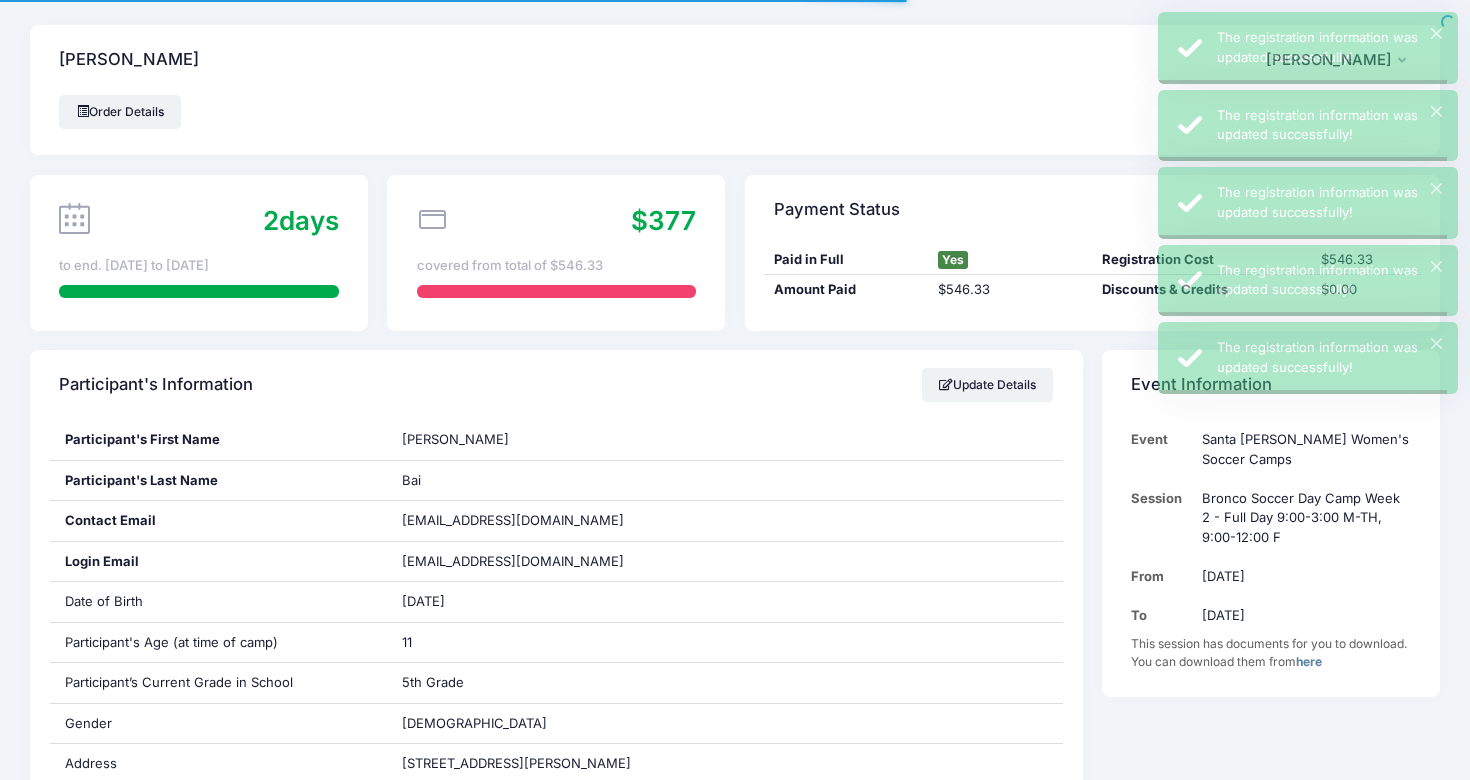 scroll, scrollTop: 0, scrollLeft: 0, axis: both 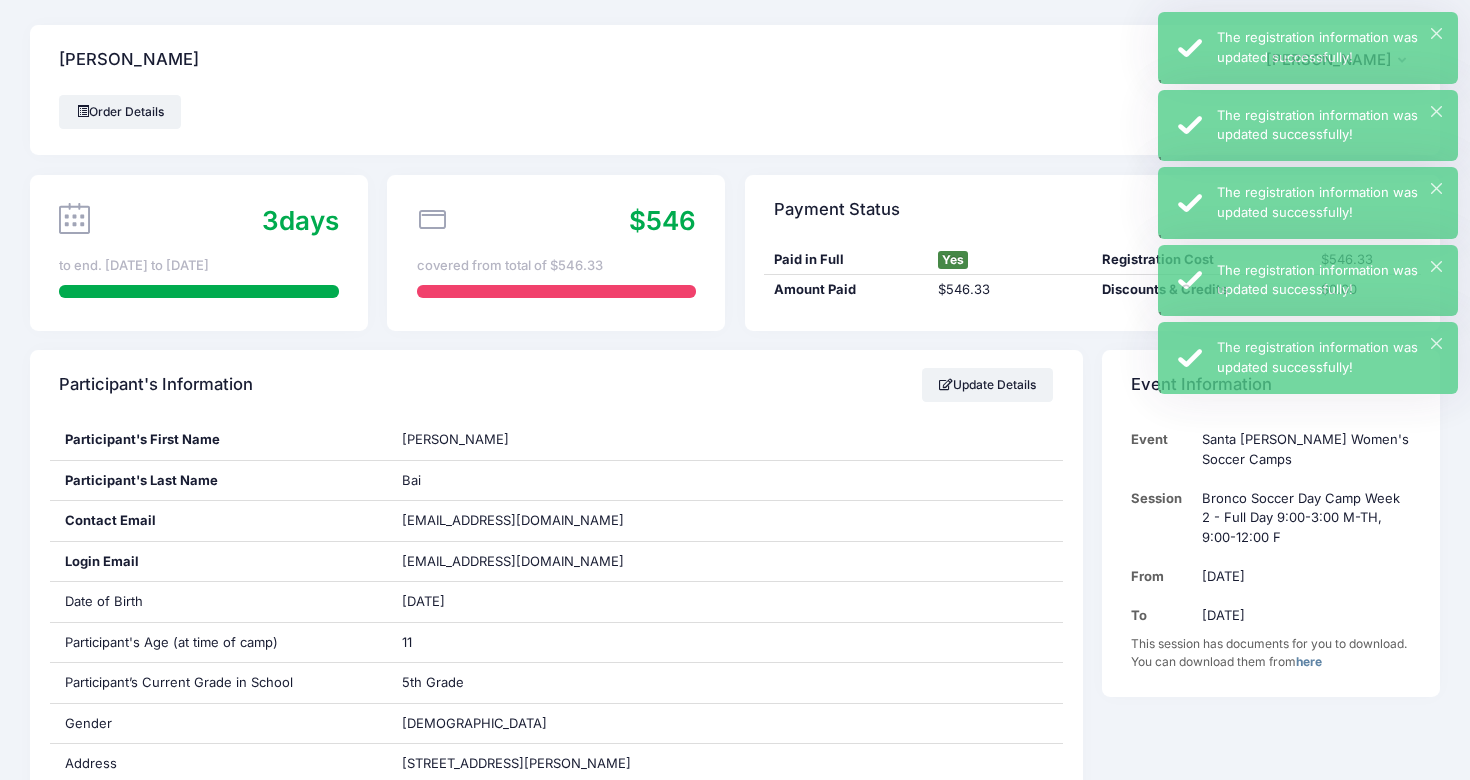 click on "Participant's Information
Update Details" at bounding box center [556, 385] 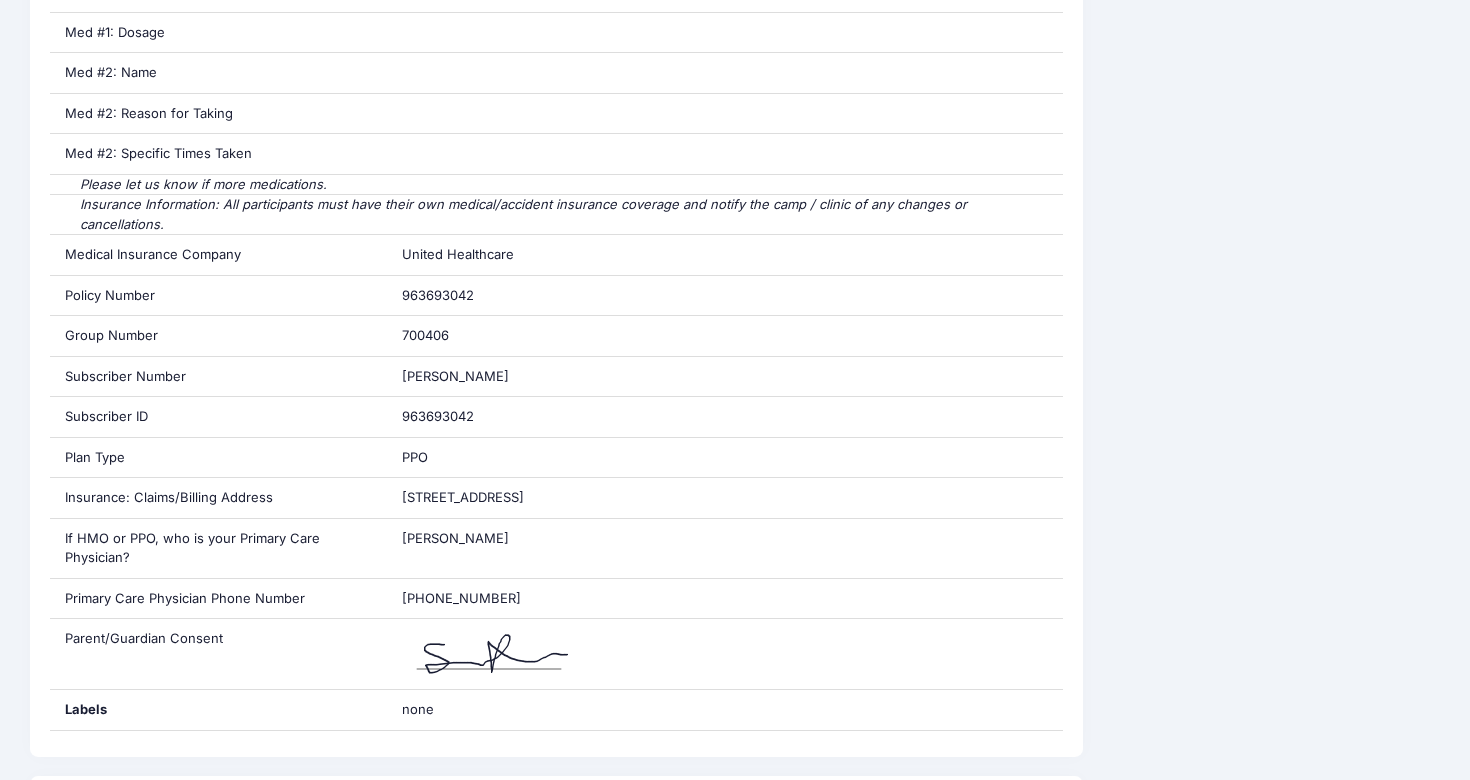 scroll, scrollTop: 2741, scrollLeft: 0, axis: vertical 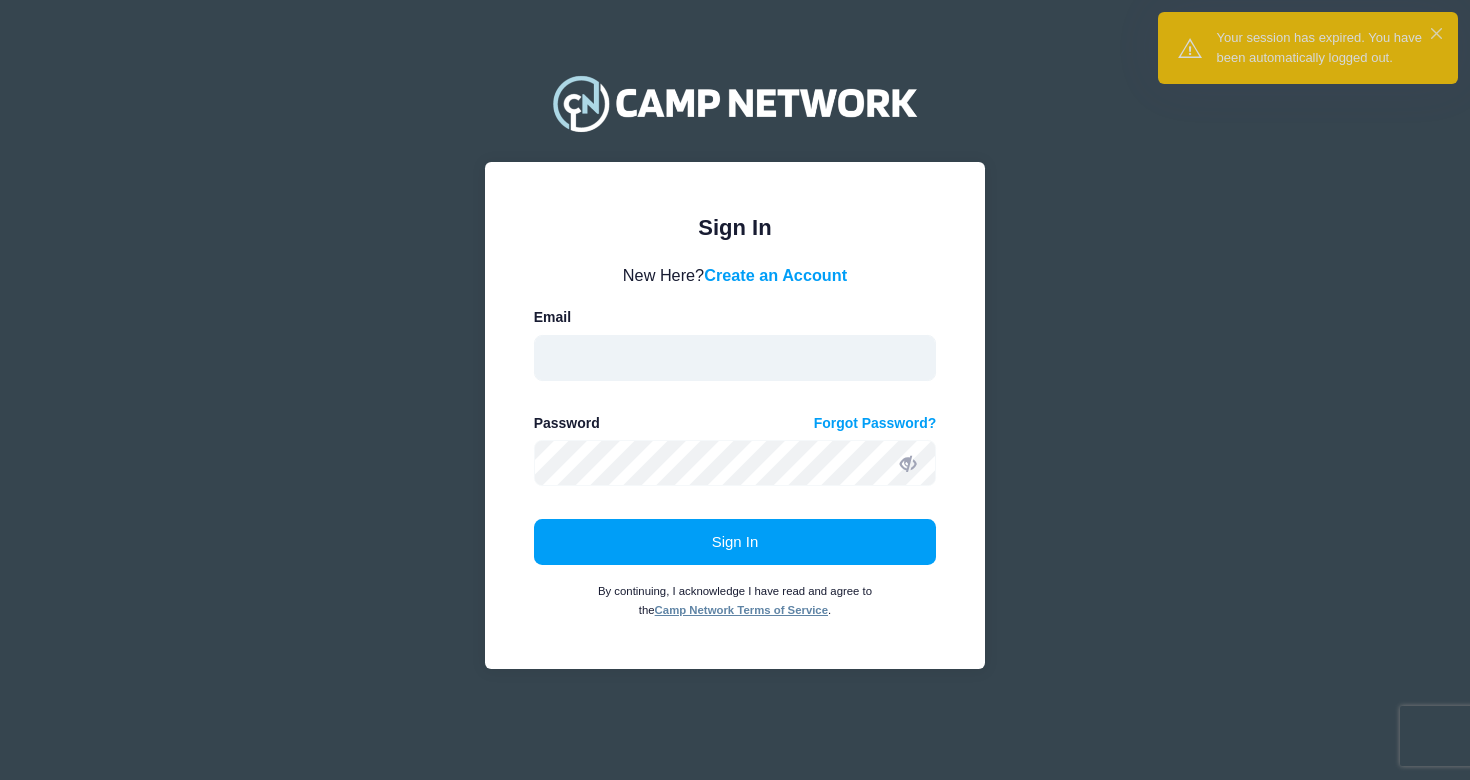 type on "[EMAIL_ADDRESS][DOMAIN_NAME]" 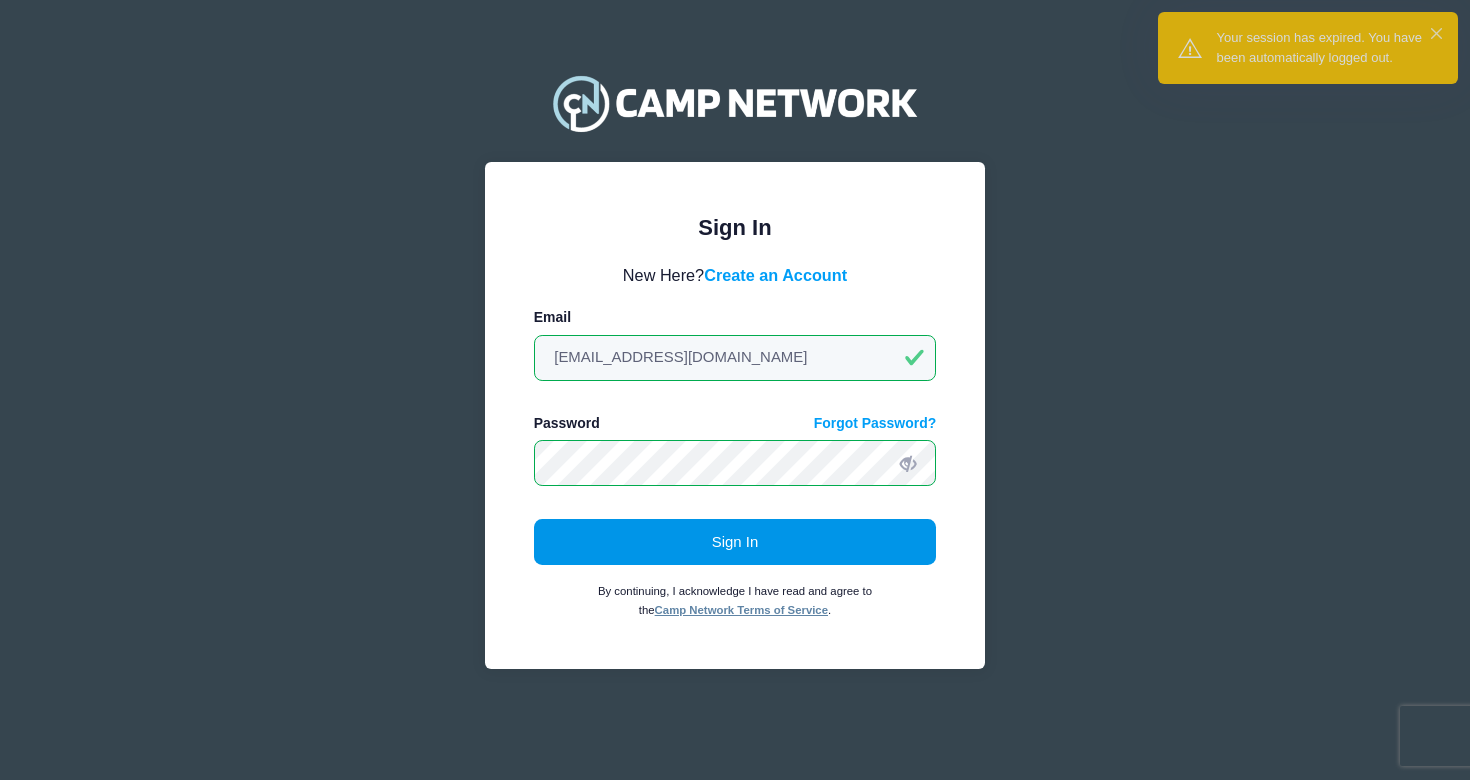 click on "Sign In" at bounding box center (735, 542) 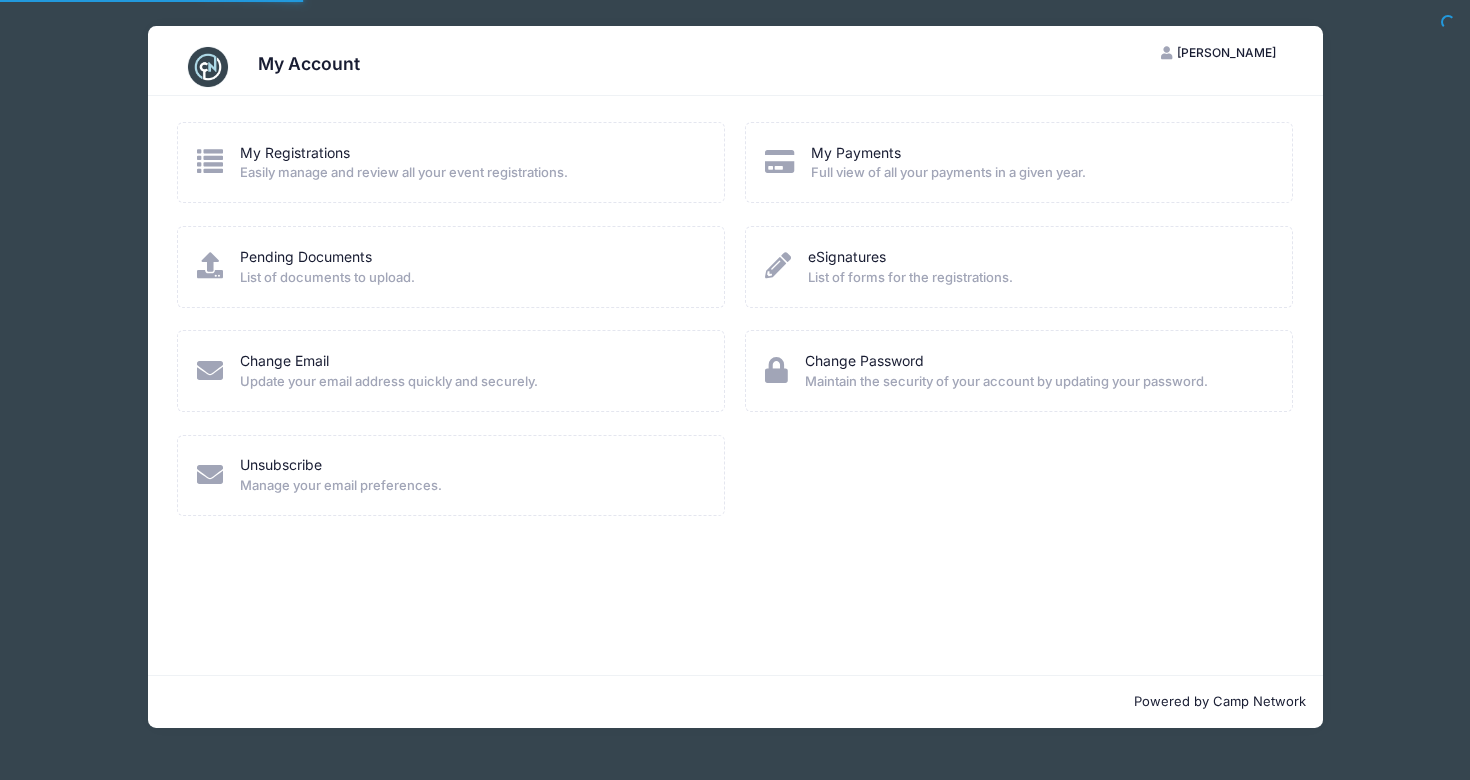 scroll, scrollTop: 0, scrollLeft: 0, axis: both 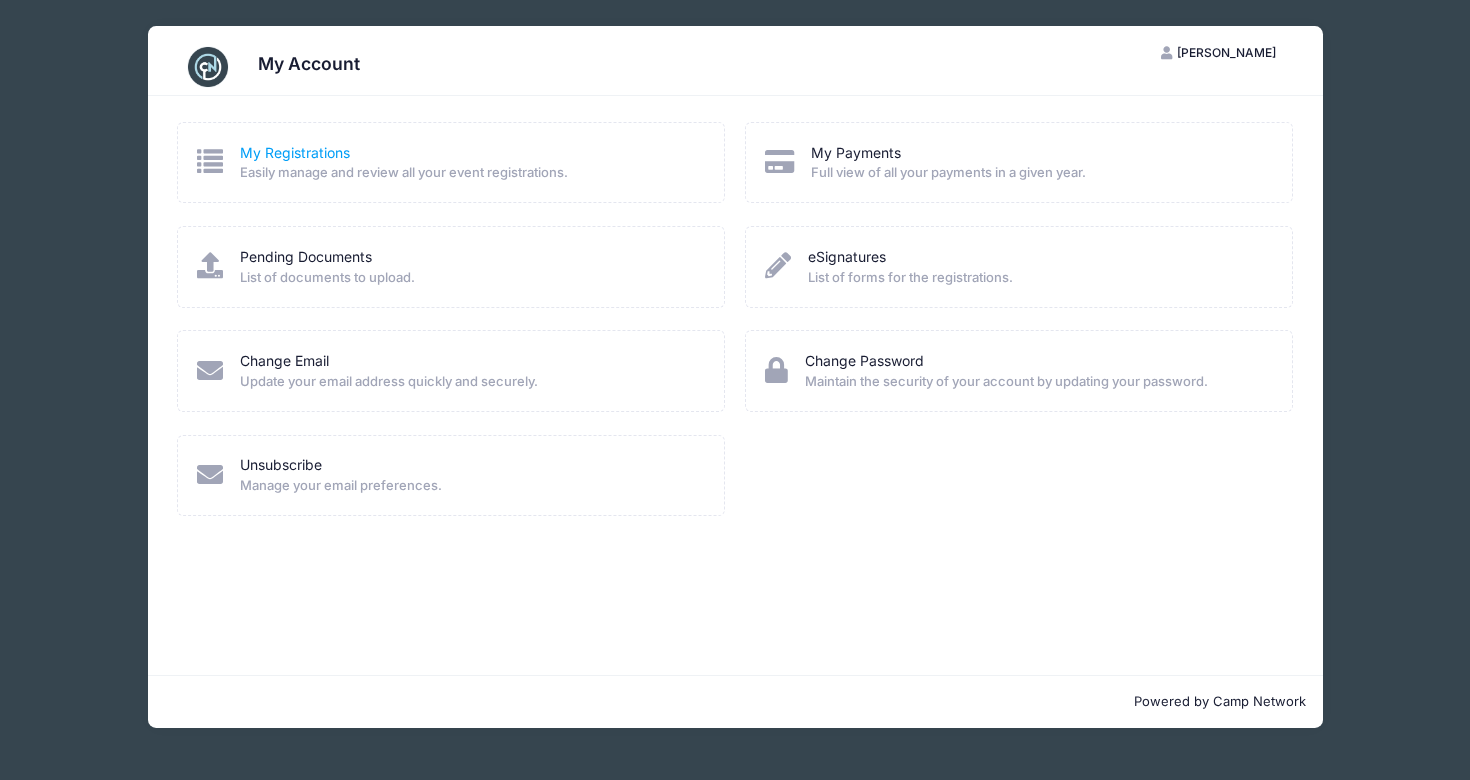 click on "My Registrations" at bounding box center (295, 152) 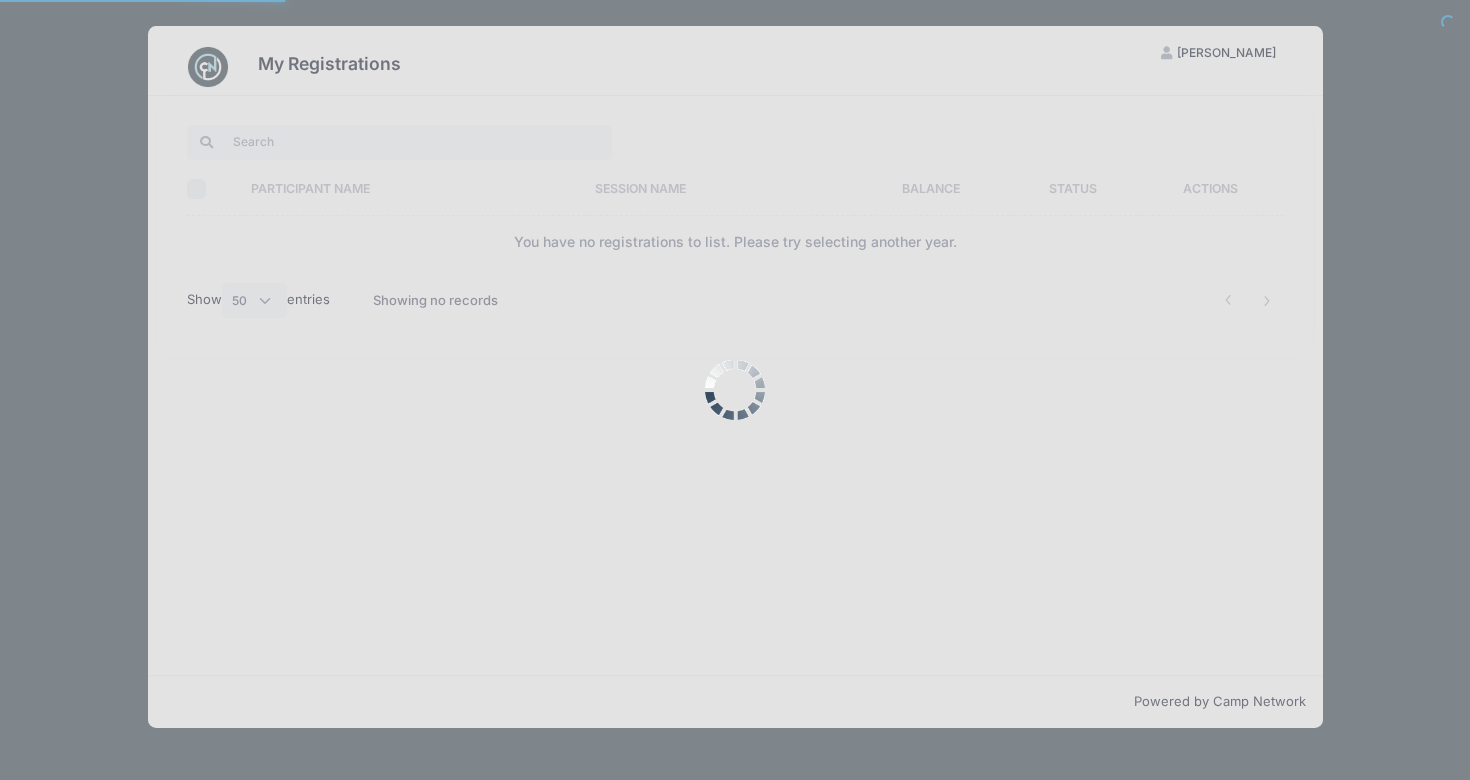select on "50" 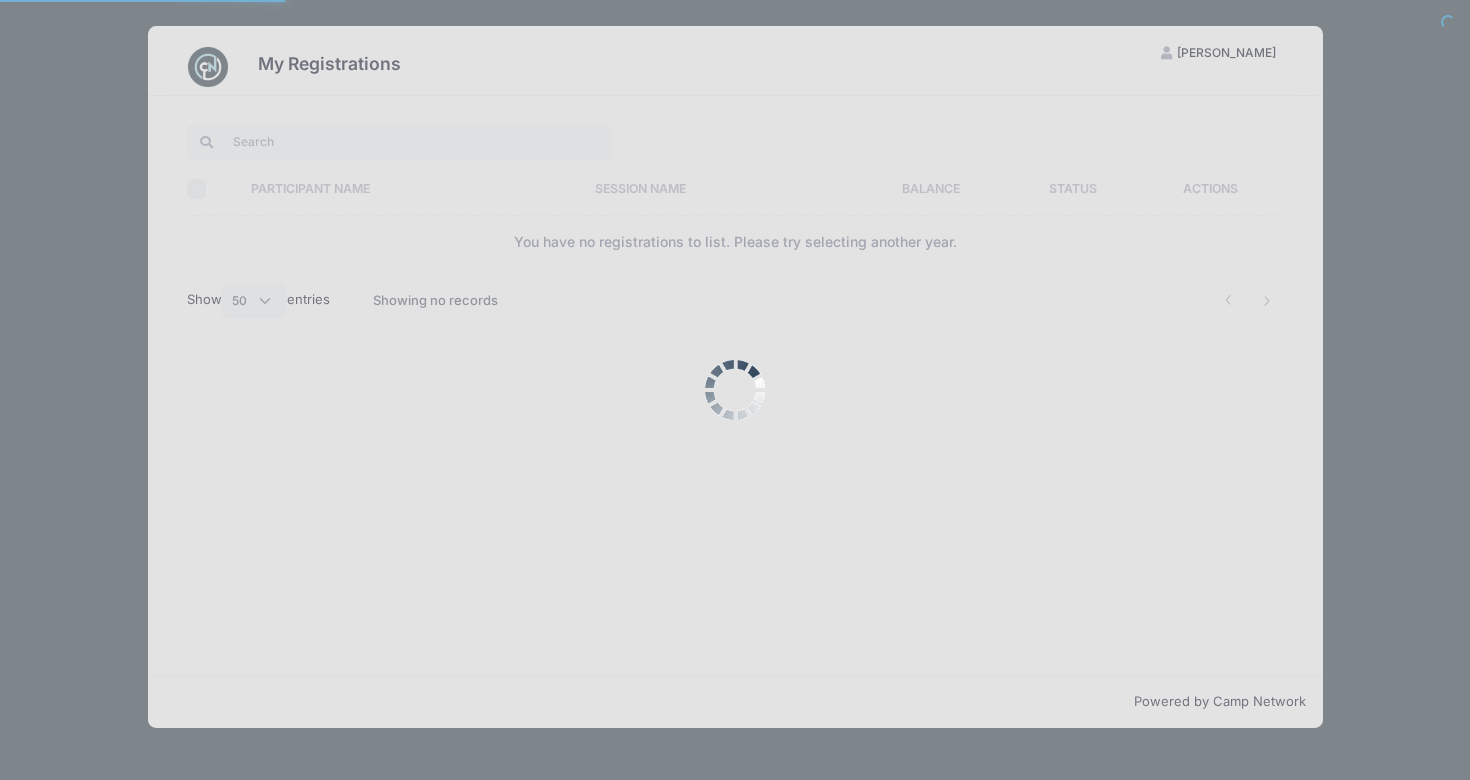 scroll, scrollTop: 0, scrollLeft: 0, axis: both 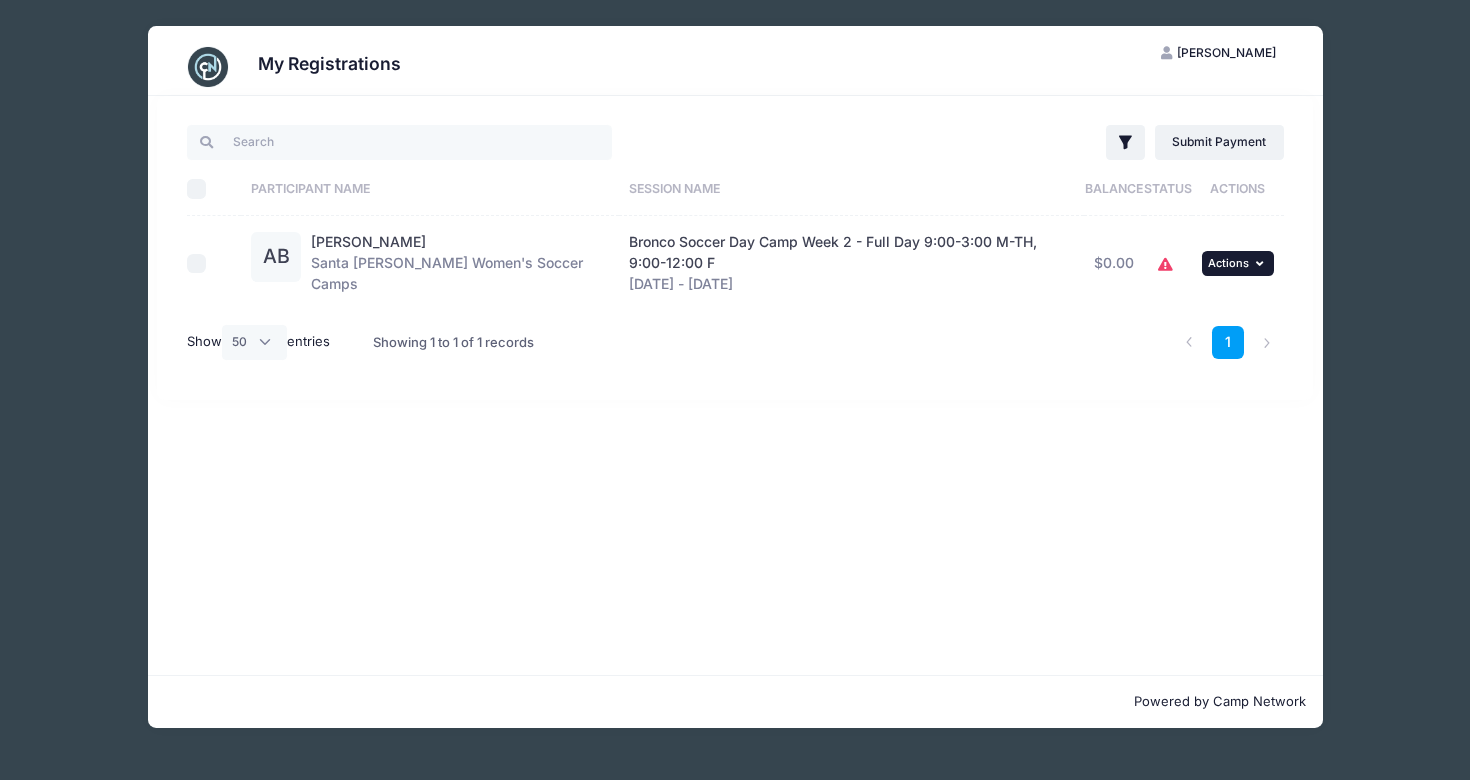 click on "Actions" at bounding box center [1228, 263] 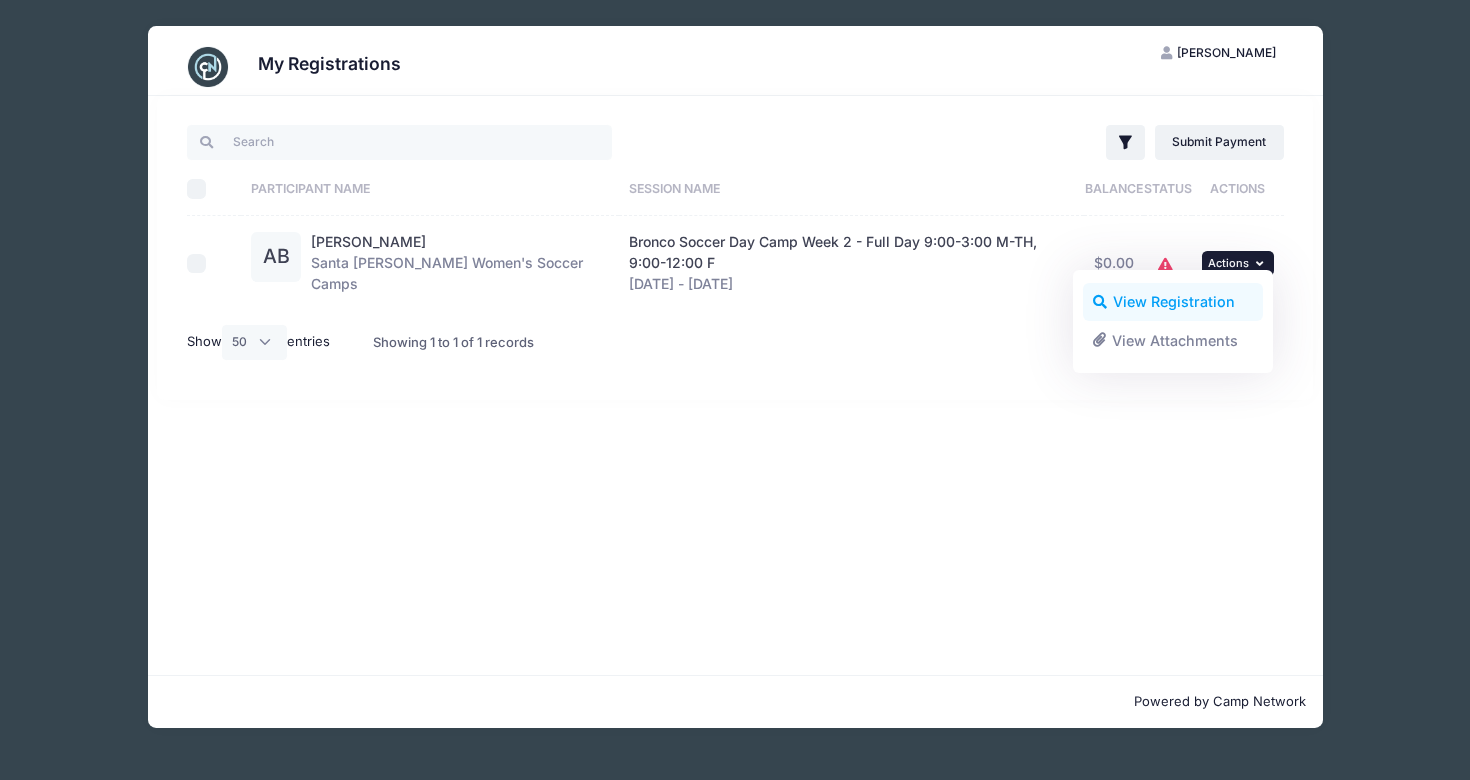 click on "View Registration" at bounding box center [1173, 302] 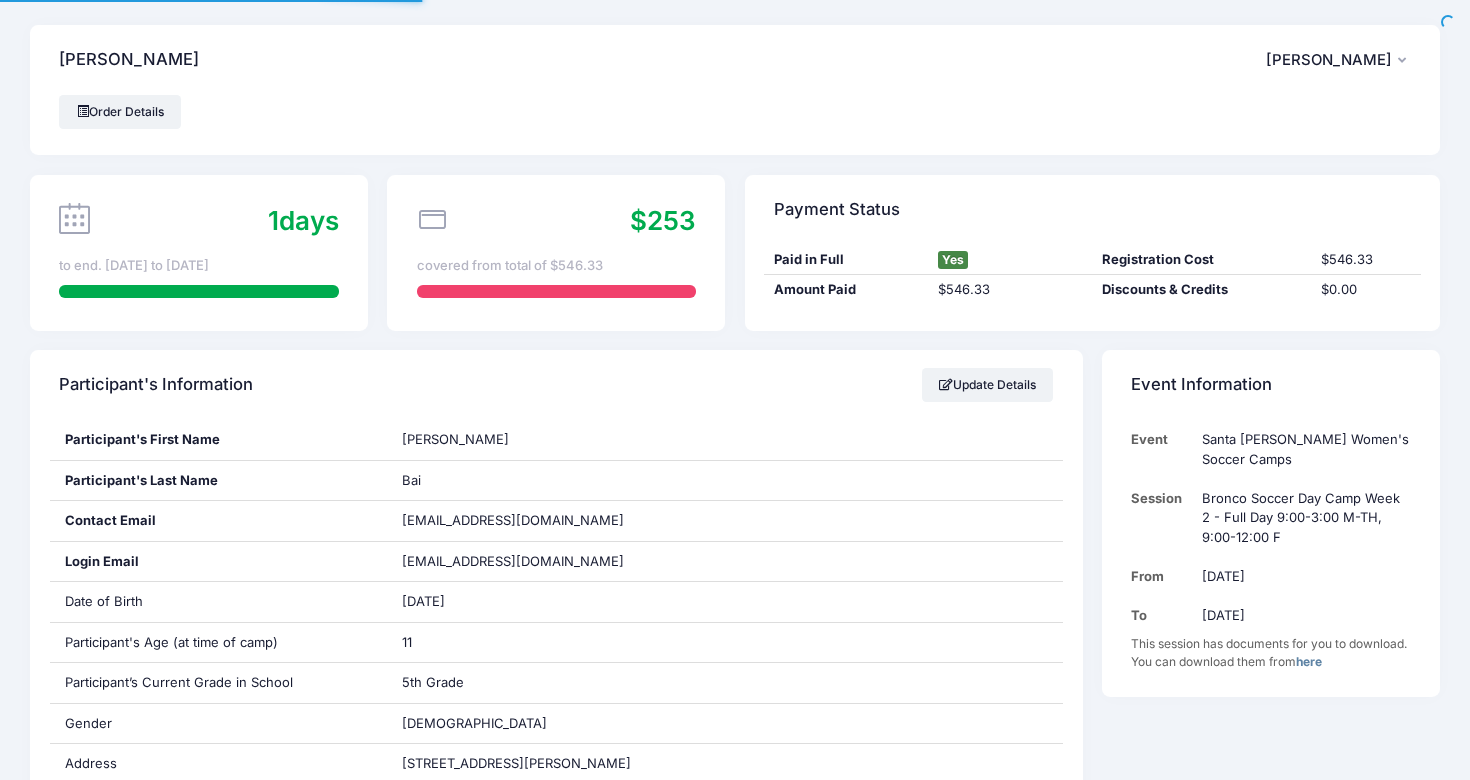 scroll, scrollTop: 0, scrollLeft: 0, axis: both 